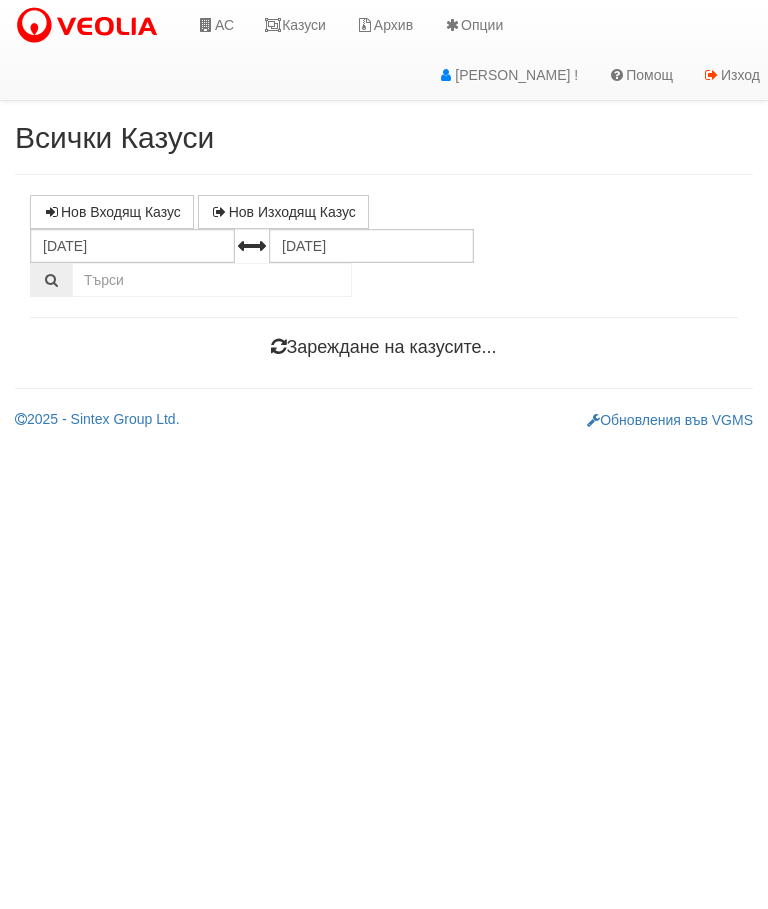 scroll, scrollTop: 0, scrollLeft: 0, axis: both 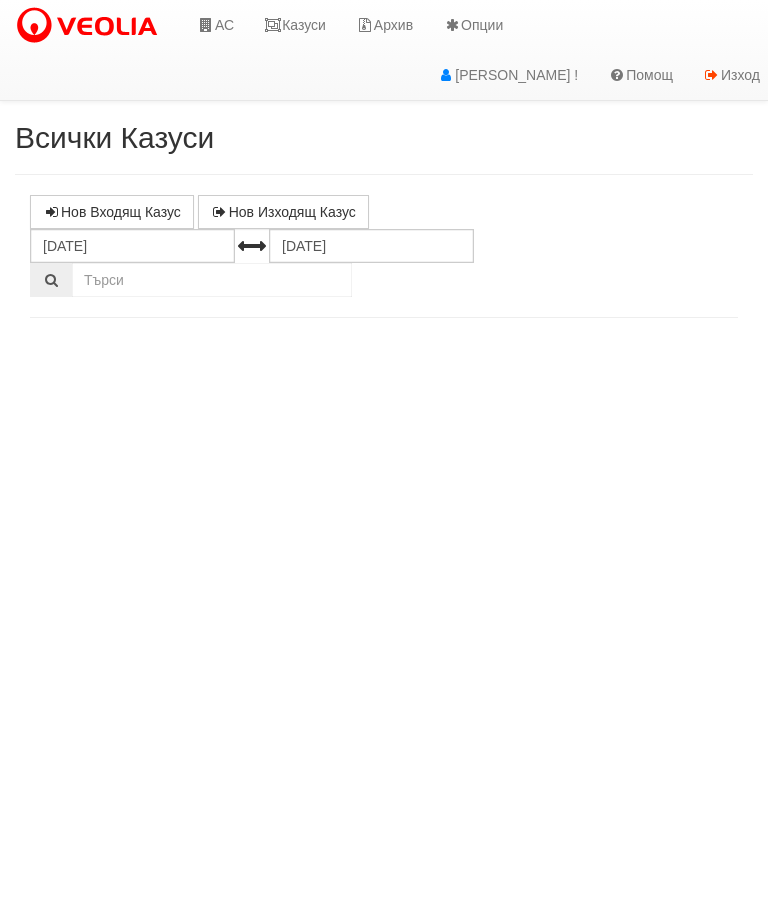 select on "10" 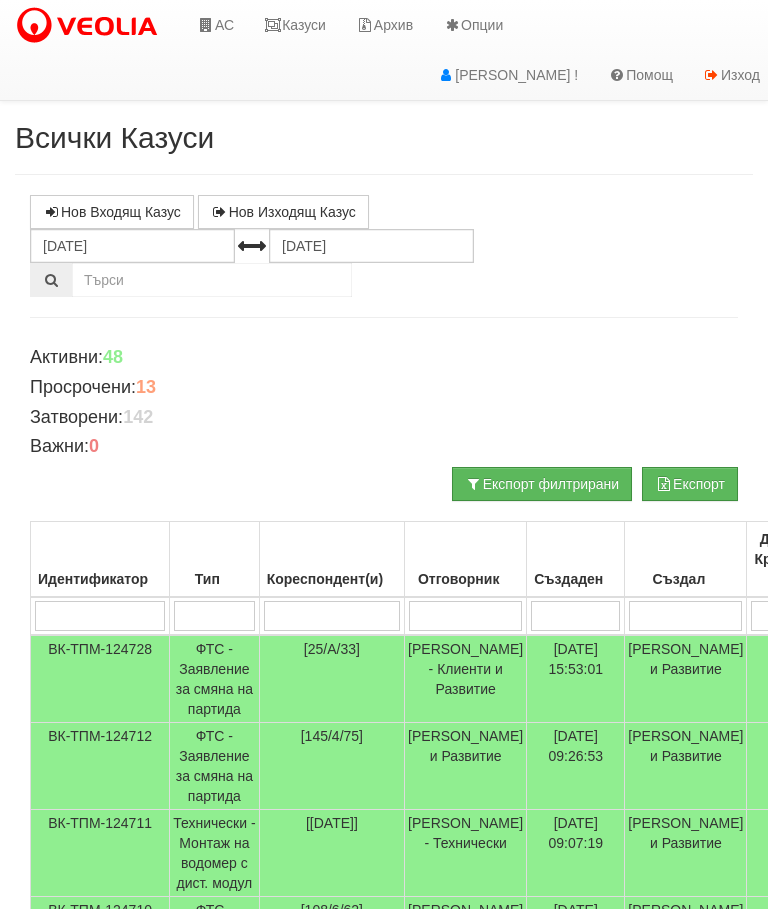 click at bounding box center [332, 616] 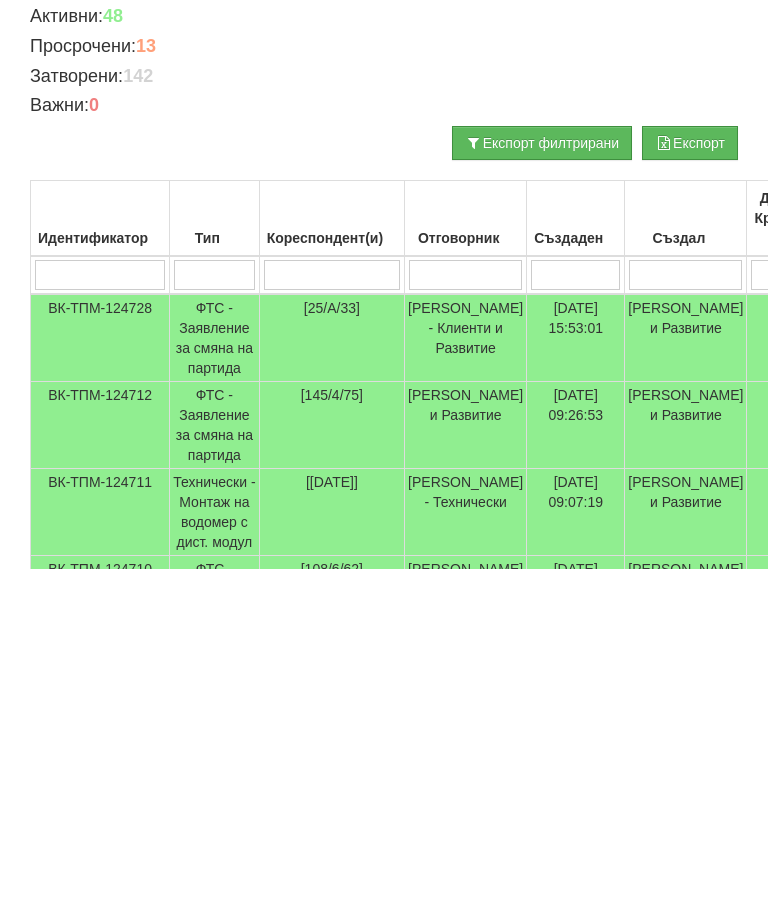 type on "1" 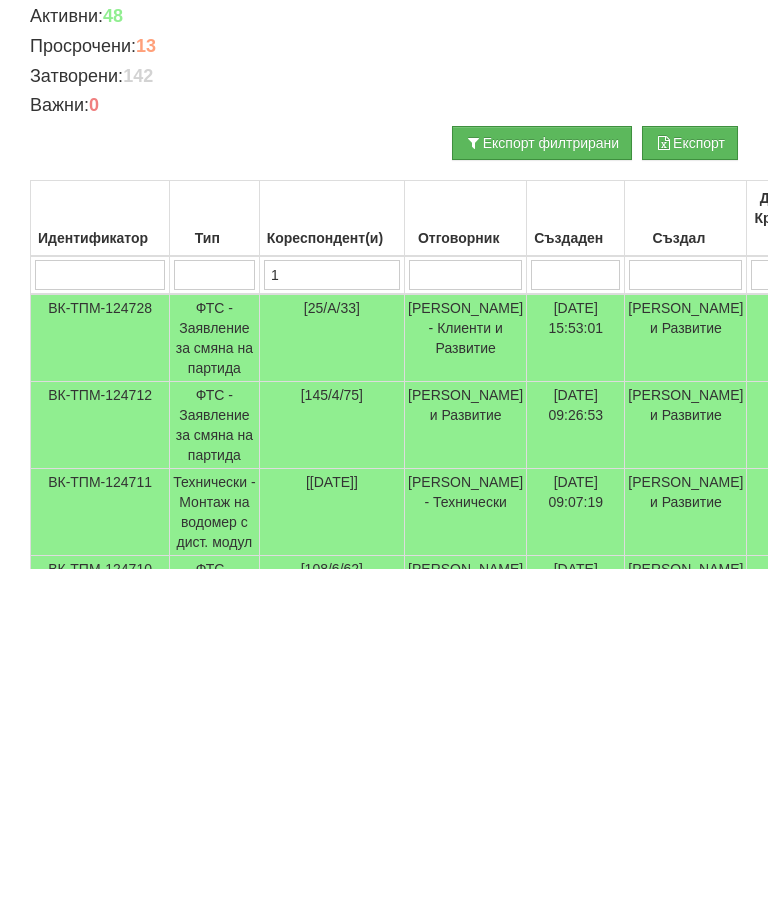 type on "1" 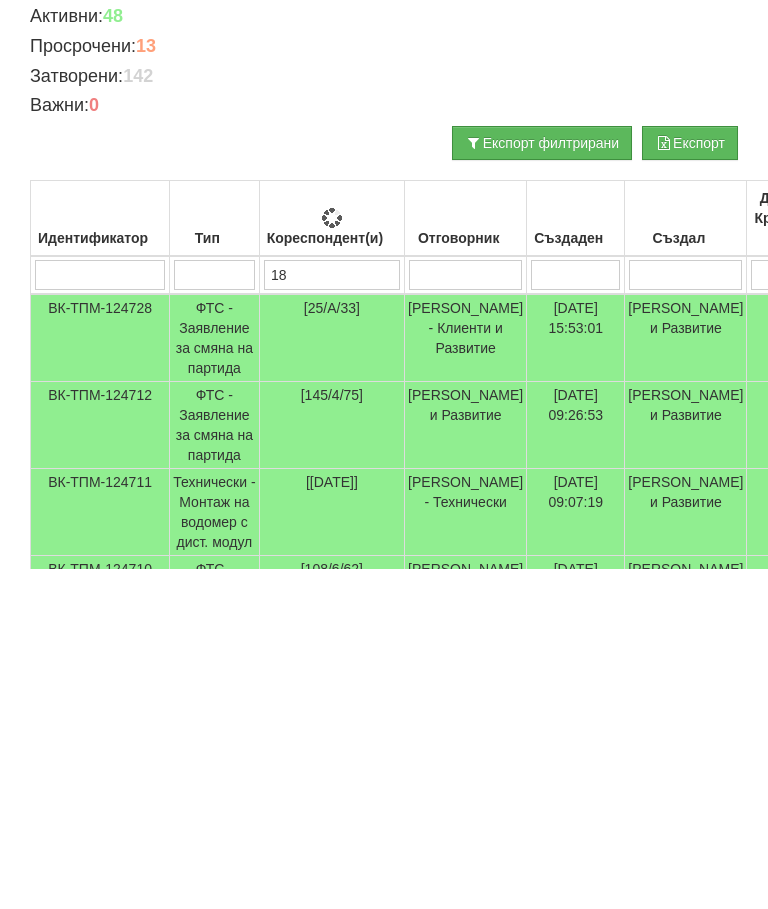 type on "187" 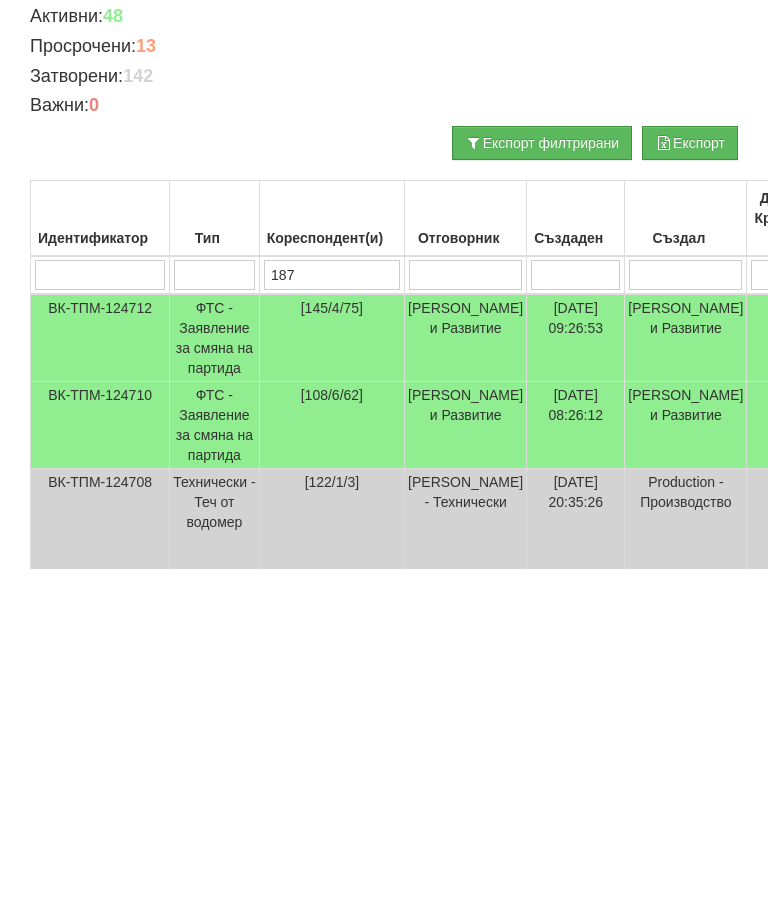type on "187" 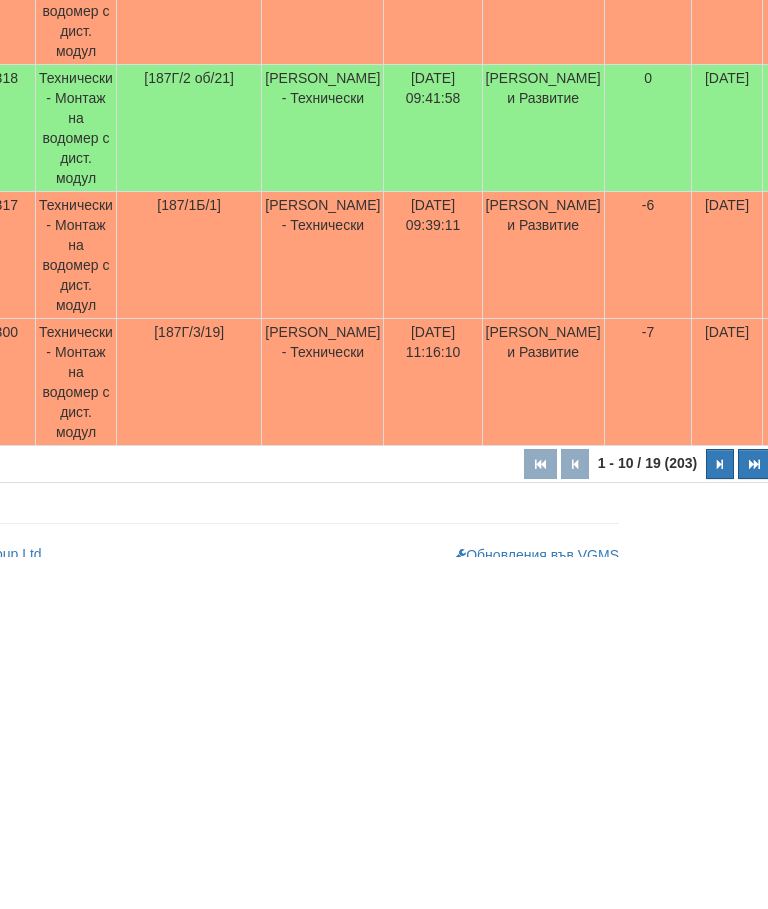 scroll, scrollTop: 1088, scrollLeft: 134, axis: both 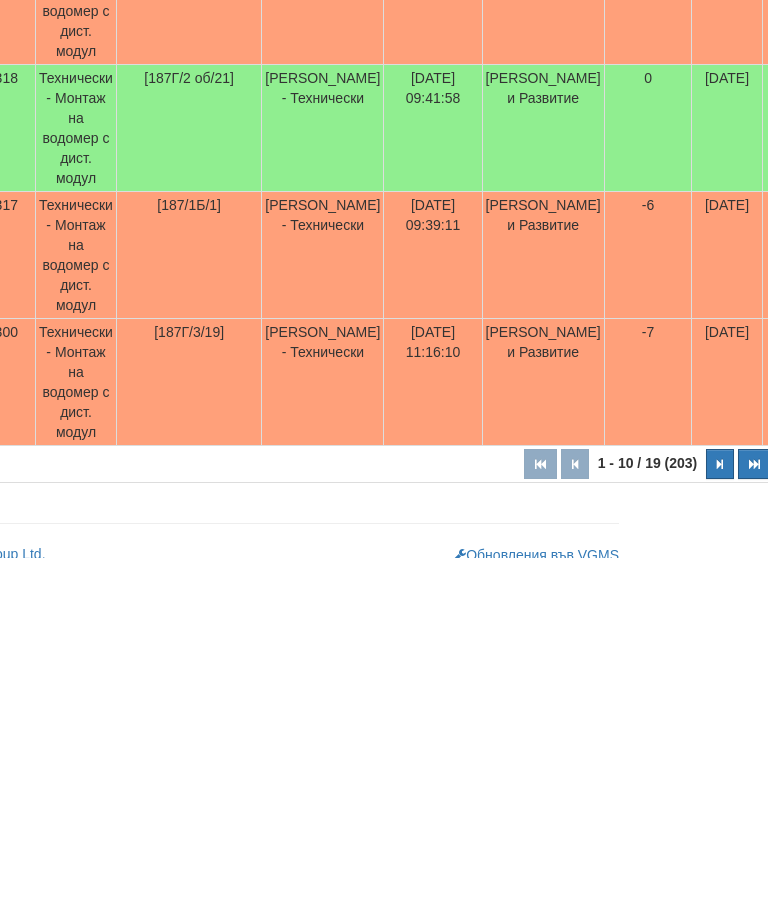 type on "187" 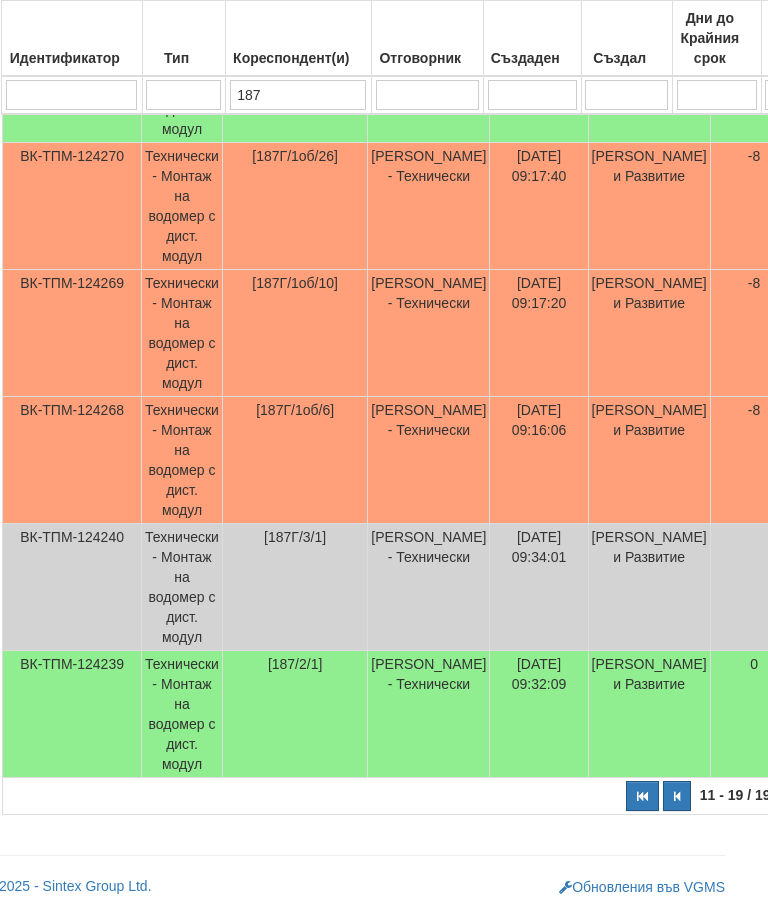 scroll, scrollTop: 1001, scrollLeft: 29, axis: both 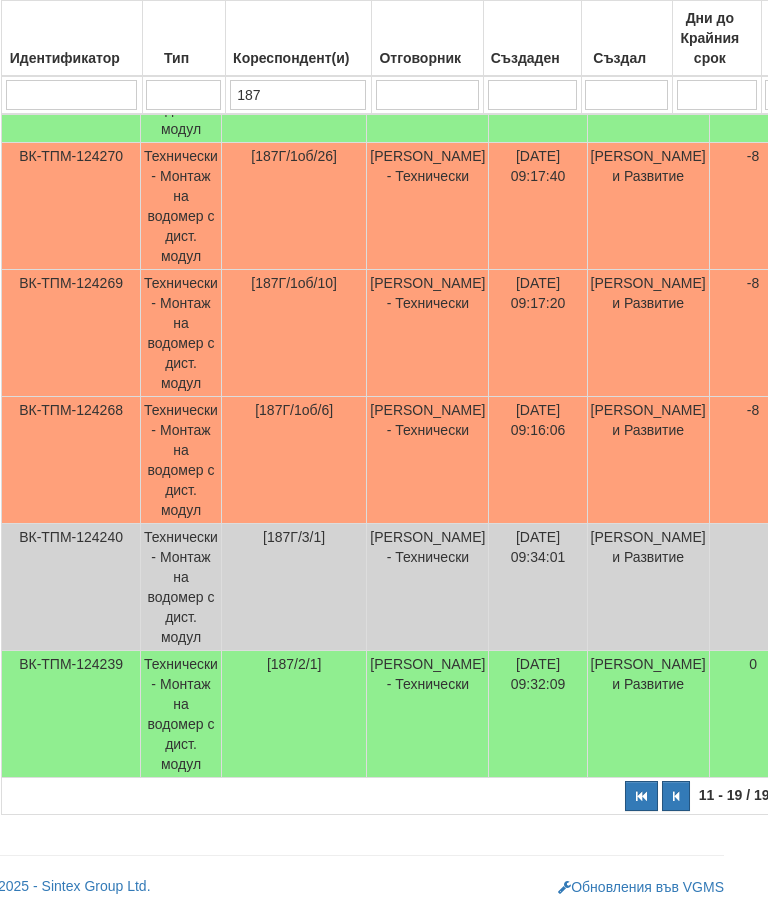 click at bounding box center (676, 796) 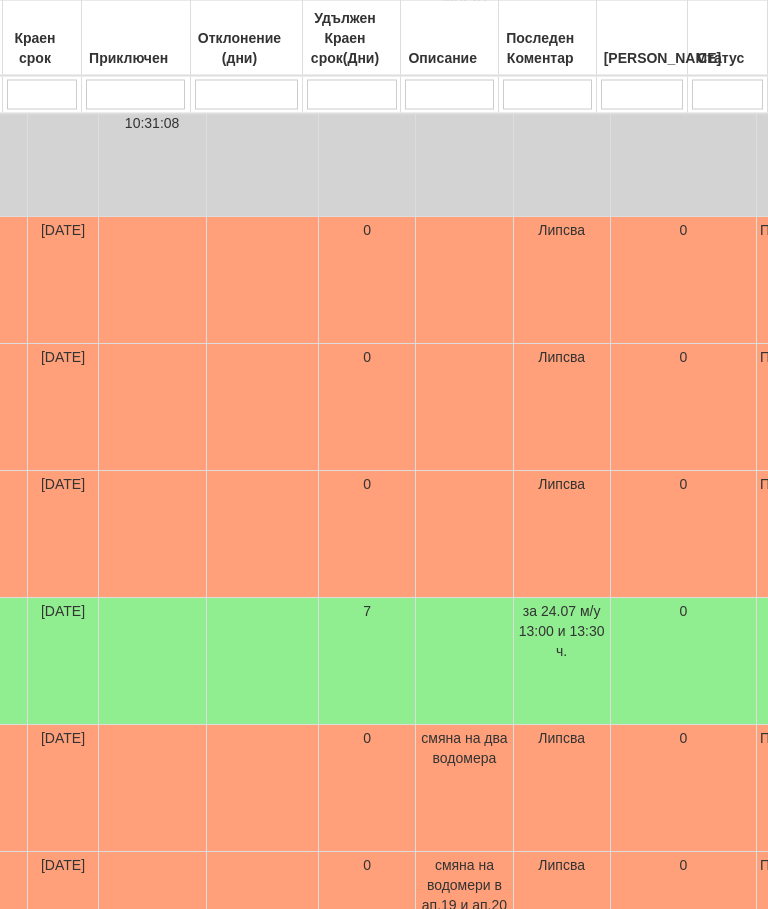 scroll, scrollTop: 1013, scrollLeft: 798, axis: both 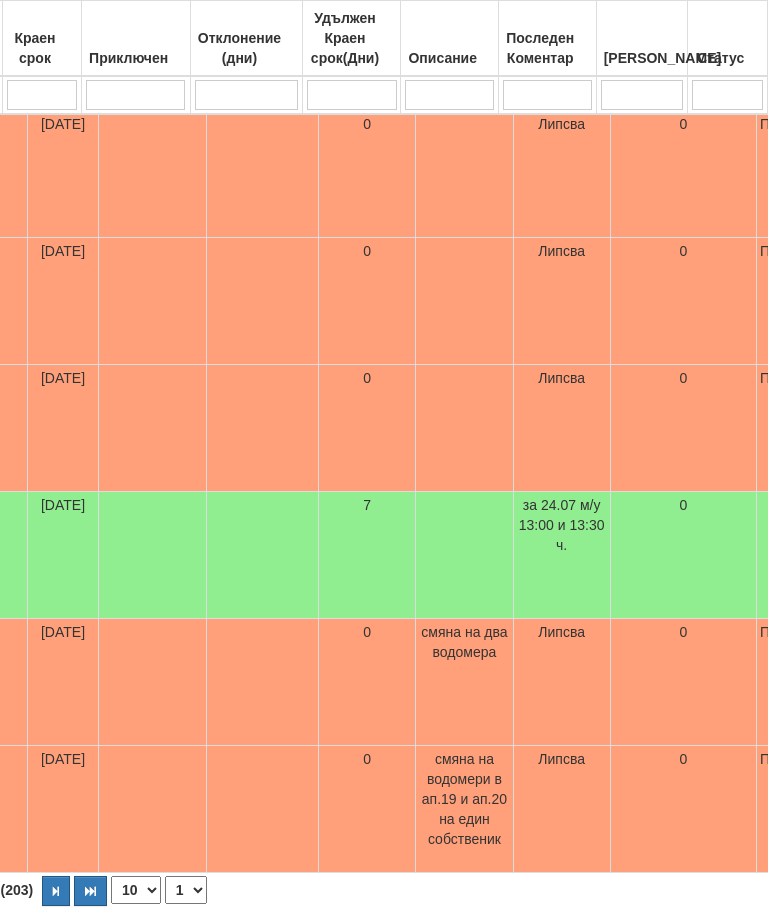 click at bounding box center [56, 891] 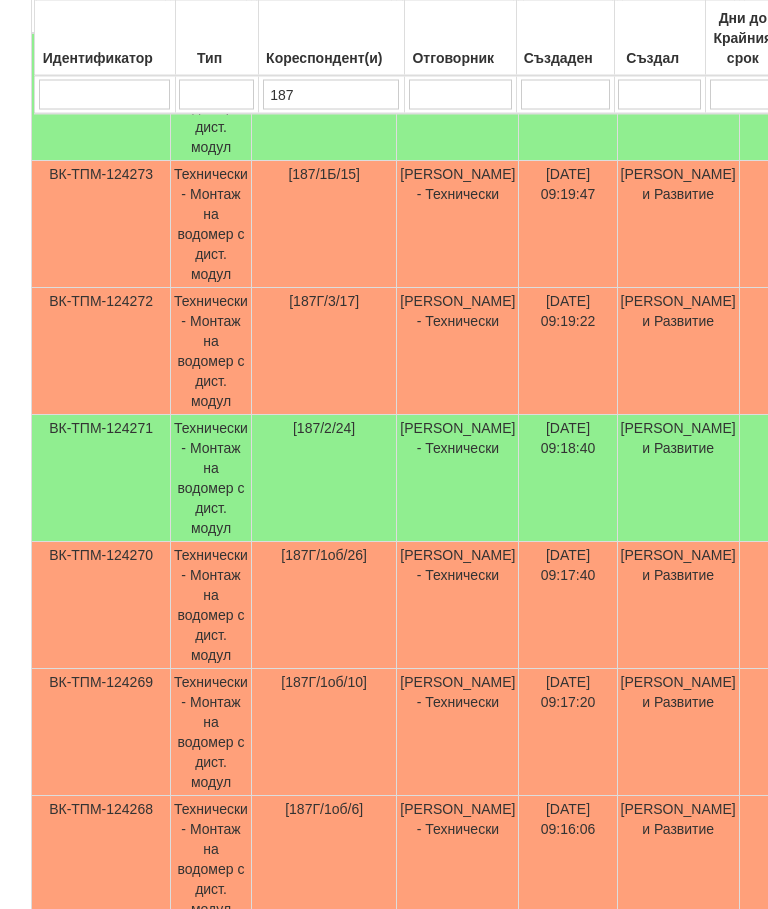 scroll, scrollTop: 602, scrollLeft: 0, axis: vertical 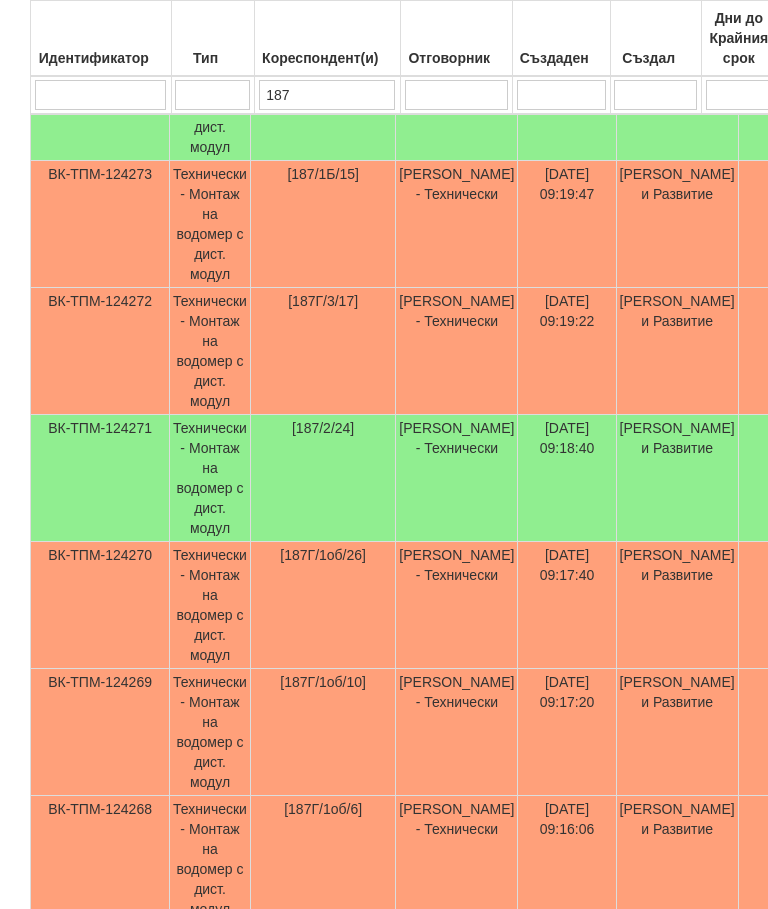 click on "Технически - Монтаж на водомер с дист. модул" at bounding box center [210, 478] 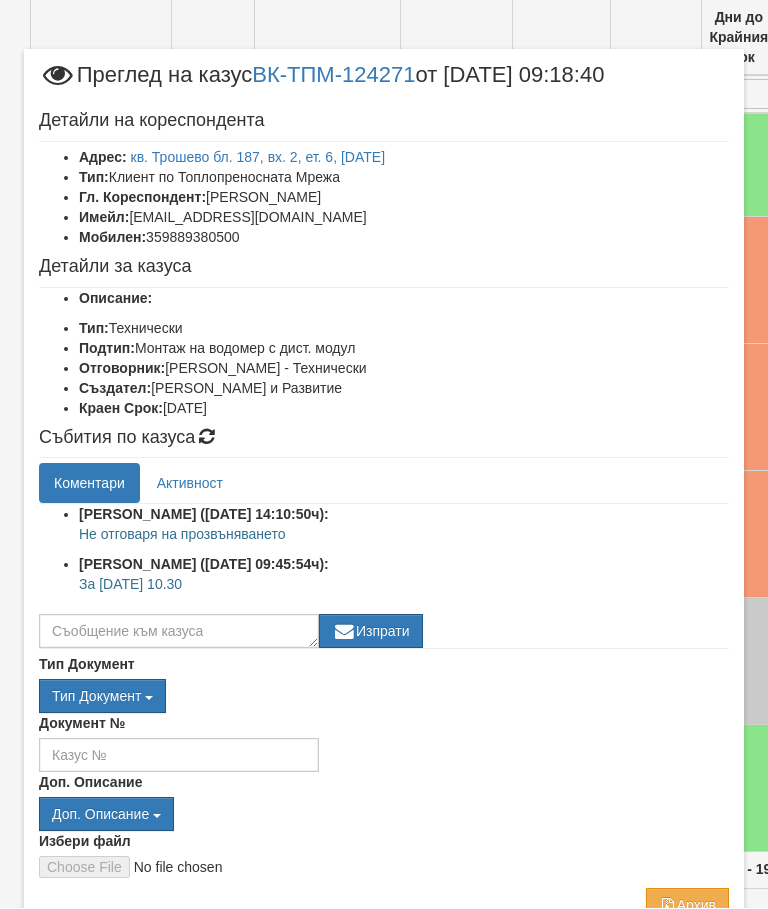 scroll, scrollTop: 1001, scrollLeft: 0, axis: vertical 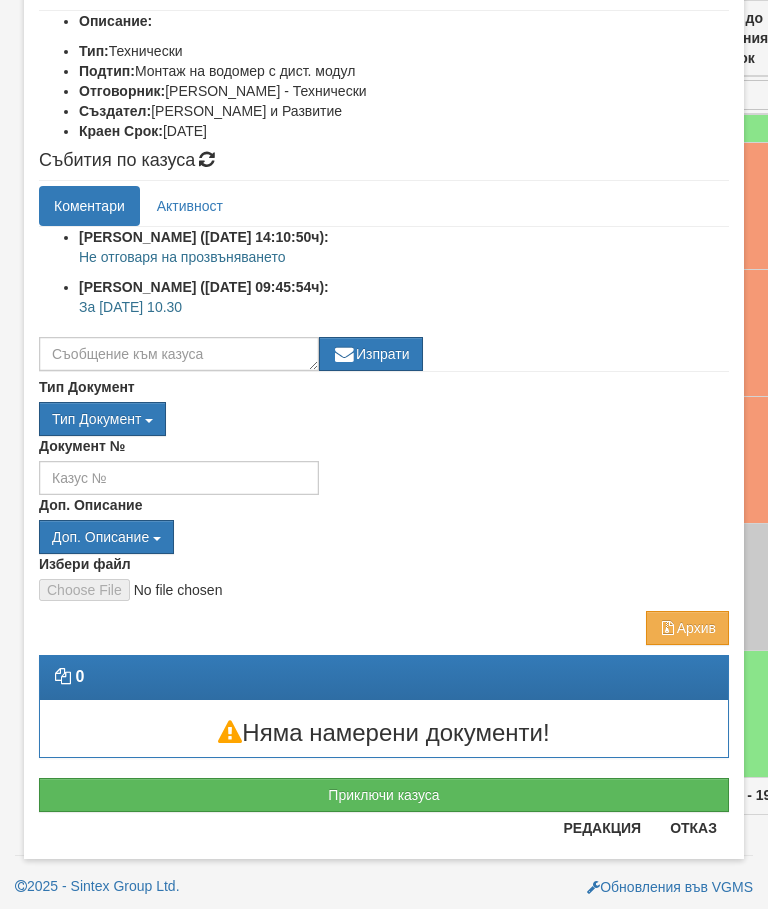 click on "Отказ" at bounding box center (693, 828) 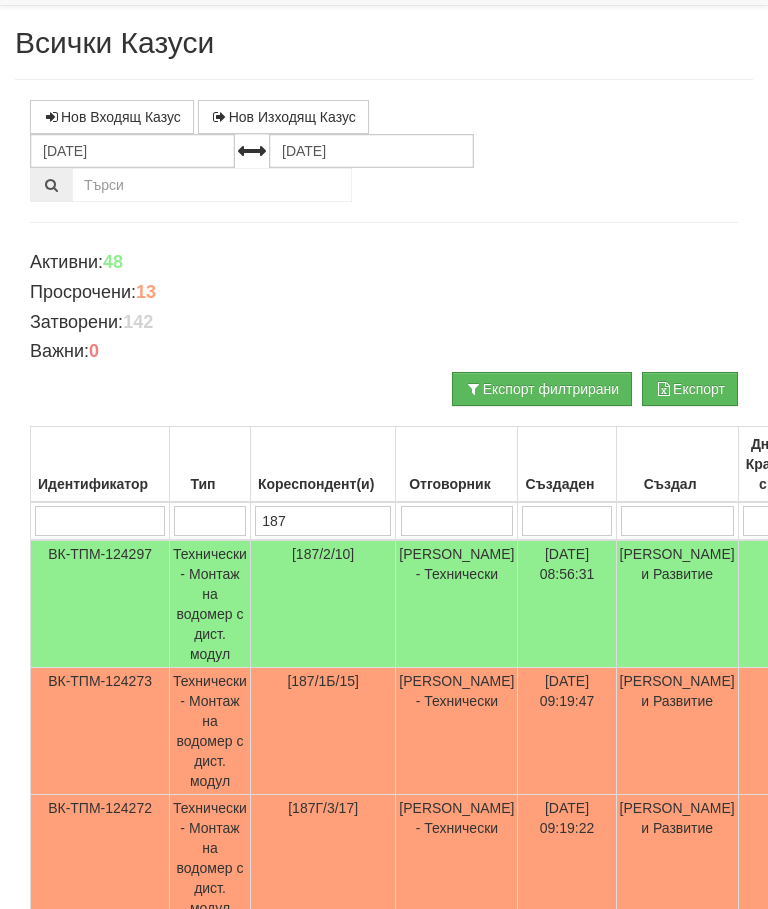 scroll, scrollTop: 0, scrollLeft: 0, axis: both 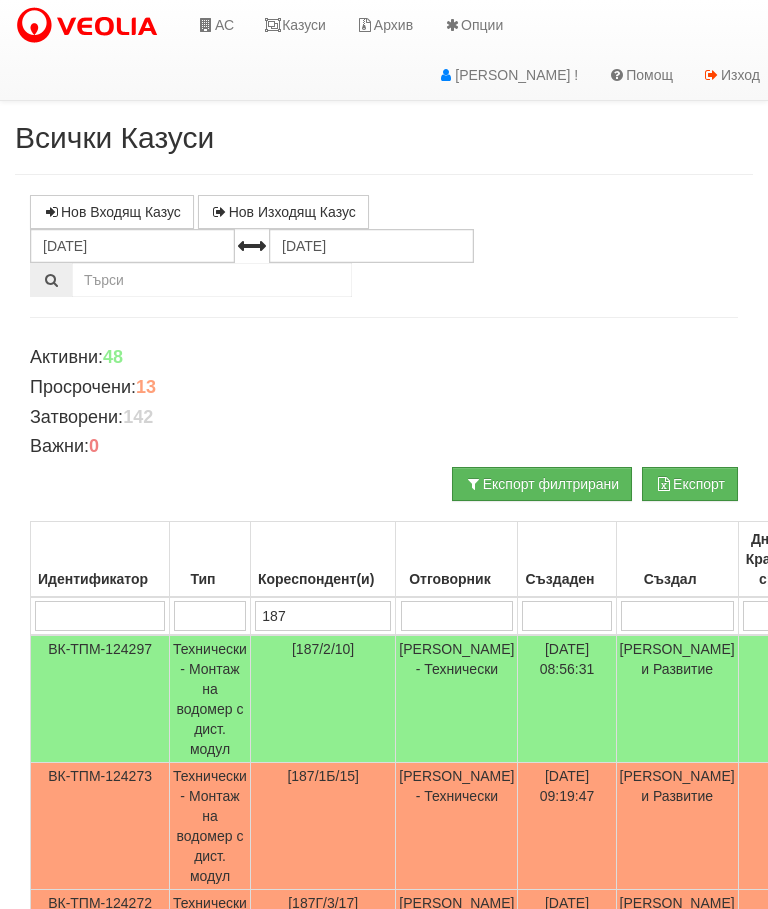 click on "Казуси" at bounding box center (295, 25) 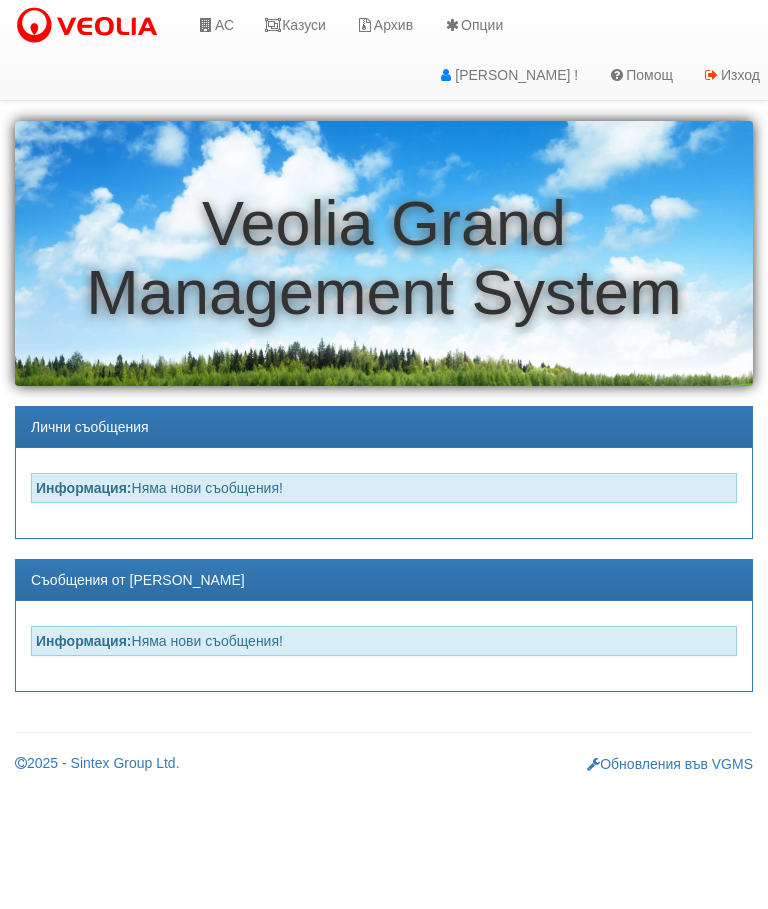 scroll, scrollTop: 0, scrollLeft: 0, axis: both 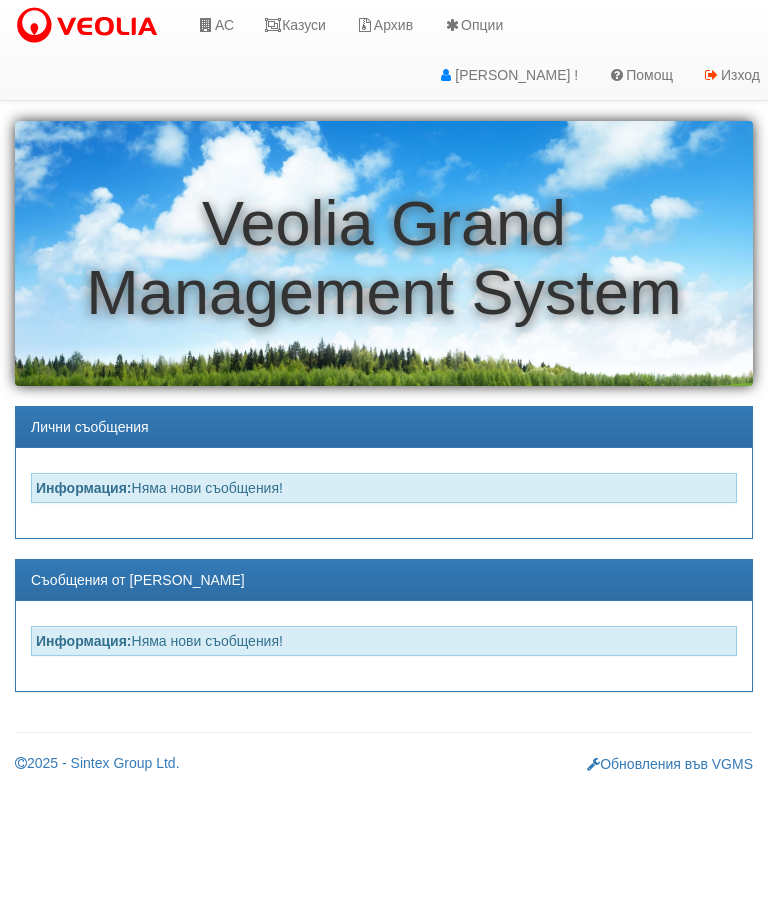 click on "АС" at bounding box center [215, 25] 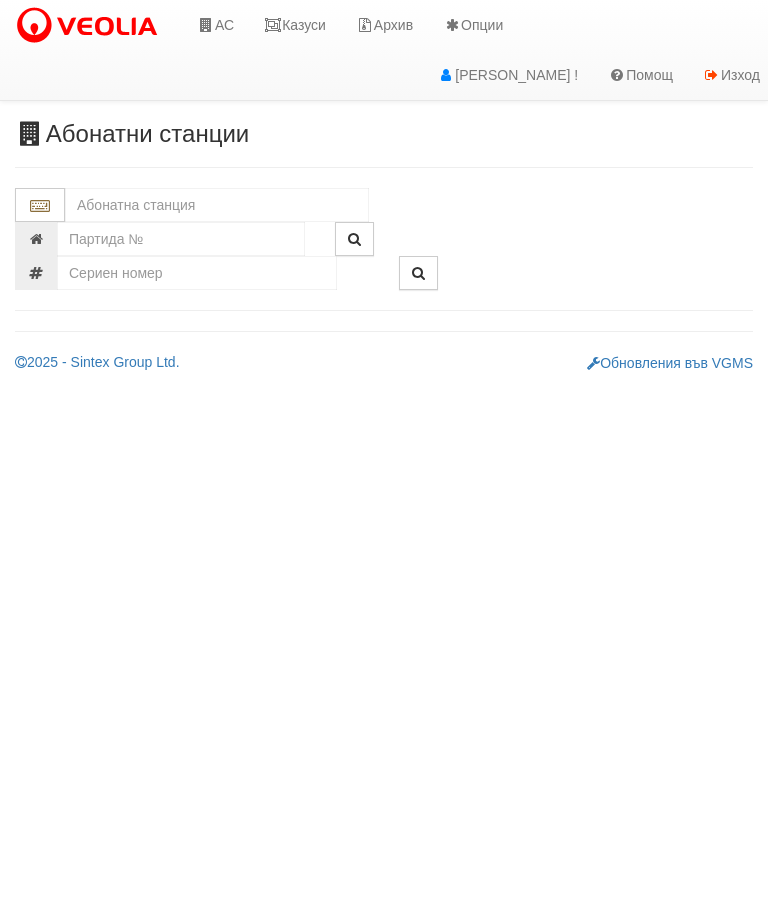 scroll, scrollTop: 0, scrollLeft: 0, axis: both 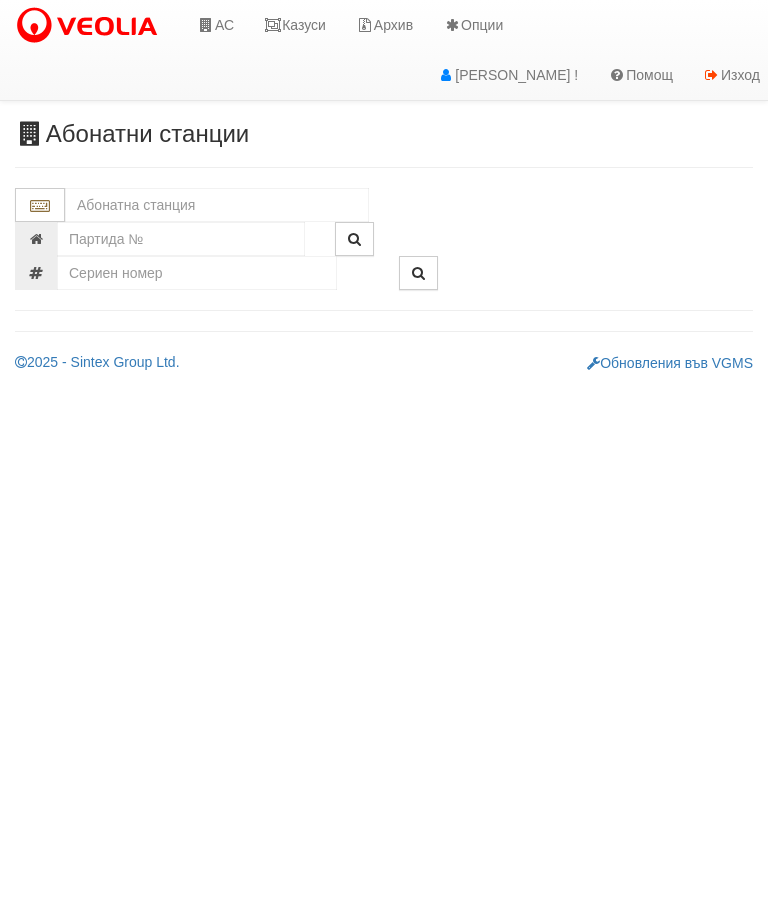 click at bounding box center [217, 205] 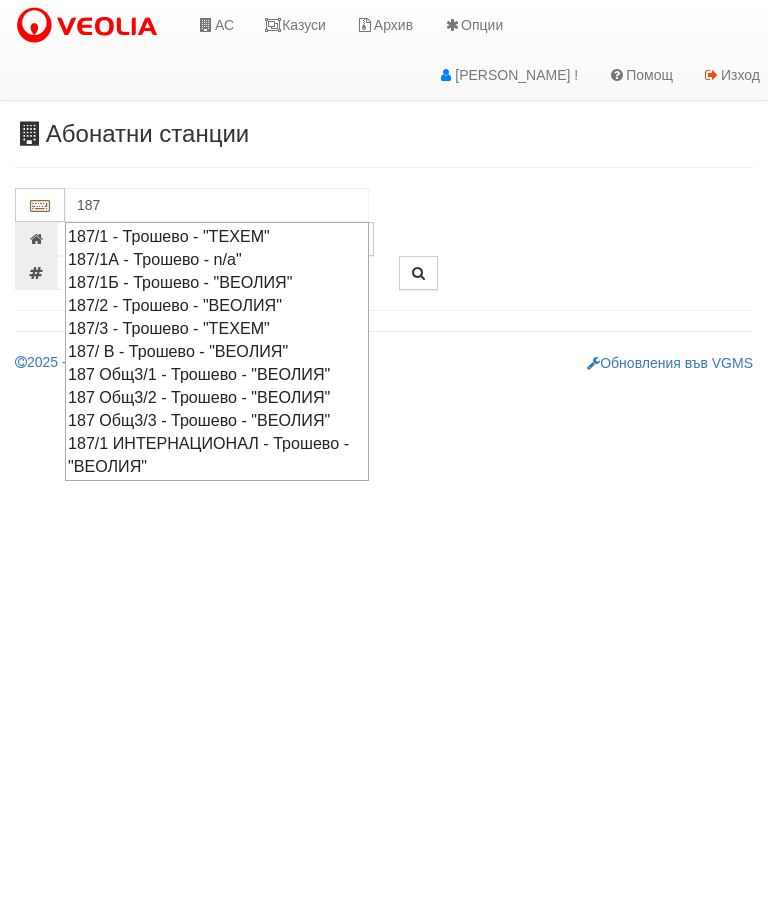 click on "187/2 - Трошево - "ВЕОЛИЯ"" at bounding box center (217, 305) 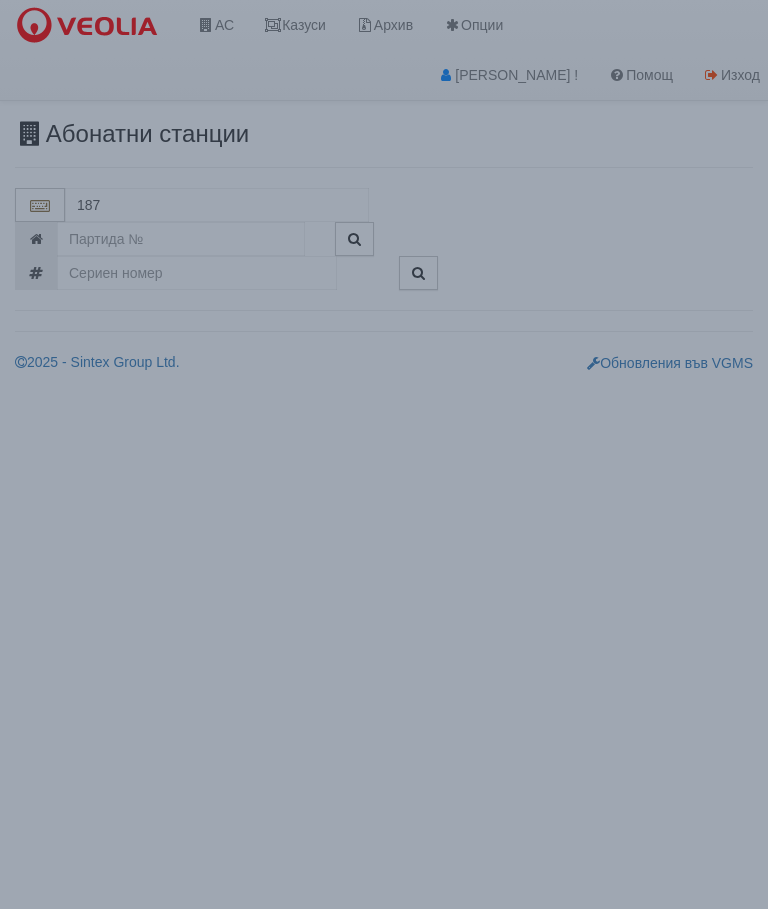 type on "187/2 - Трошево - "ВЕОЛИЯ"" 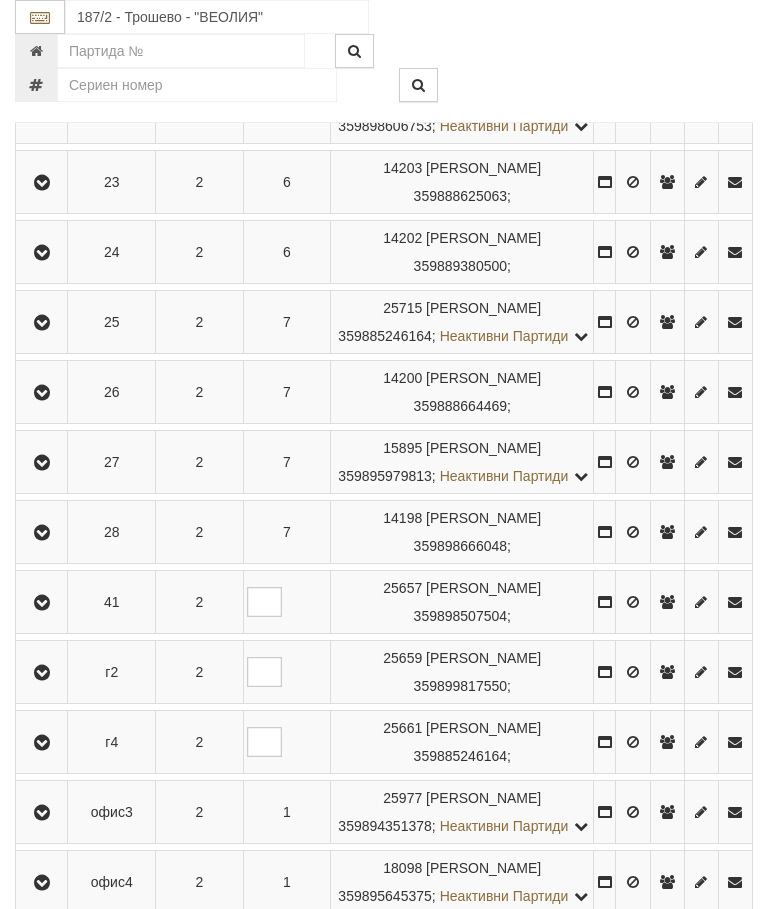 scroll, scrollTop: 2136, scrollLeft: 0, axis: vertical 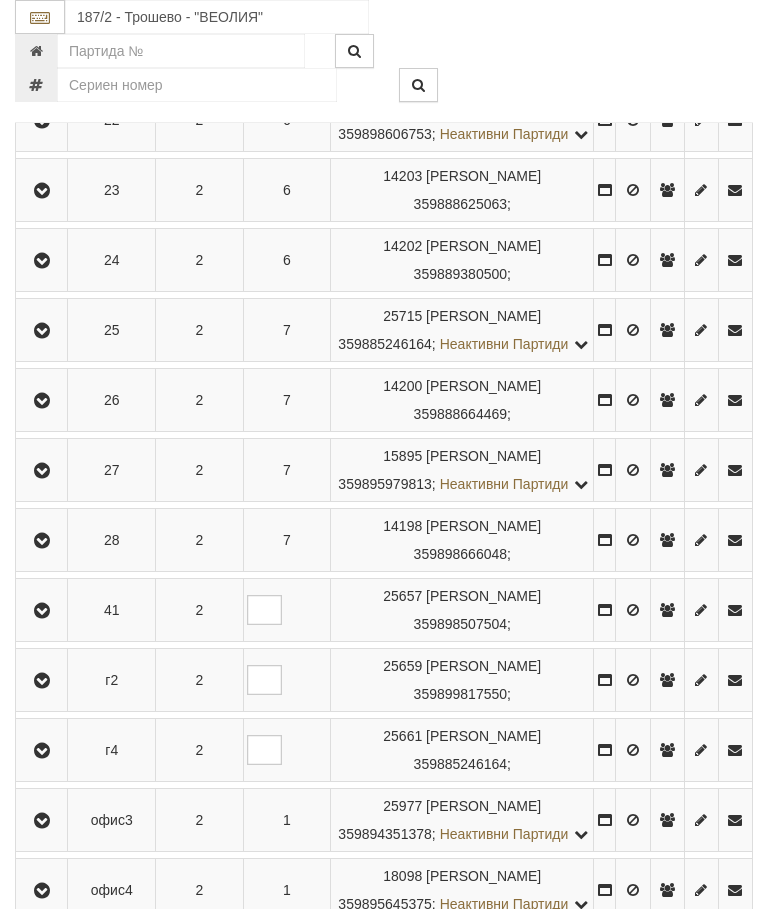 click at bounding box center (41, 260) 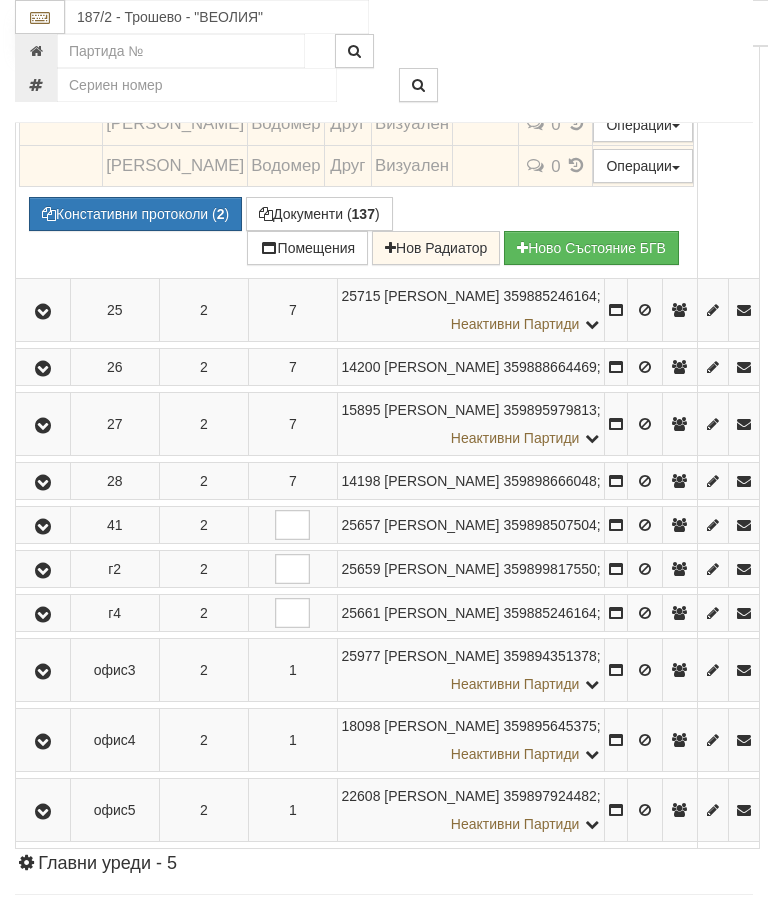 scroll, scrollTop: 2148, scrollLeft: 0, axis: vertical 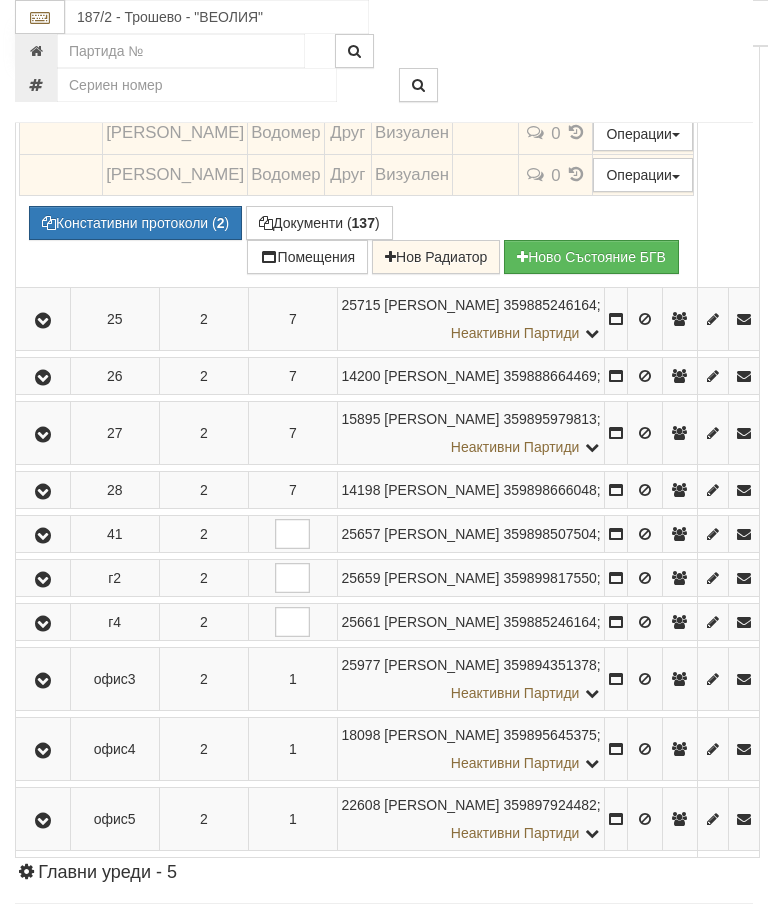 click at bounding box center [43, -50] 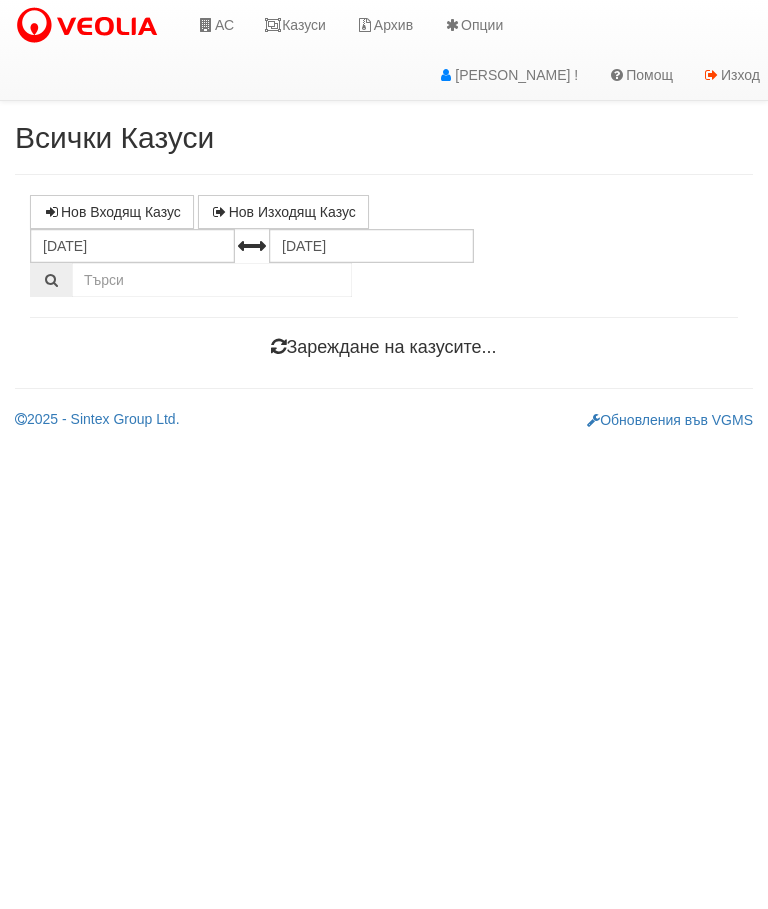 scroll, scrollTop: 0, scrollLeft: 0, axis: both 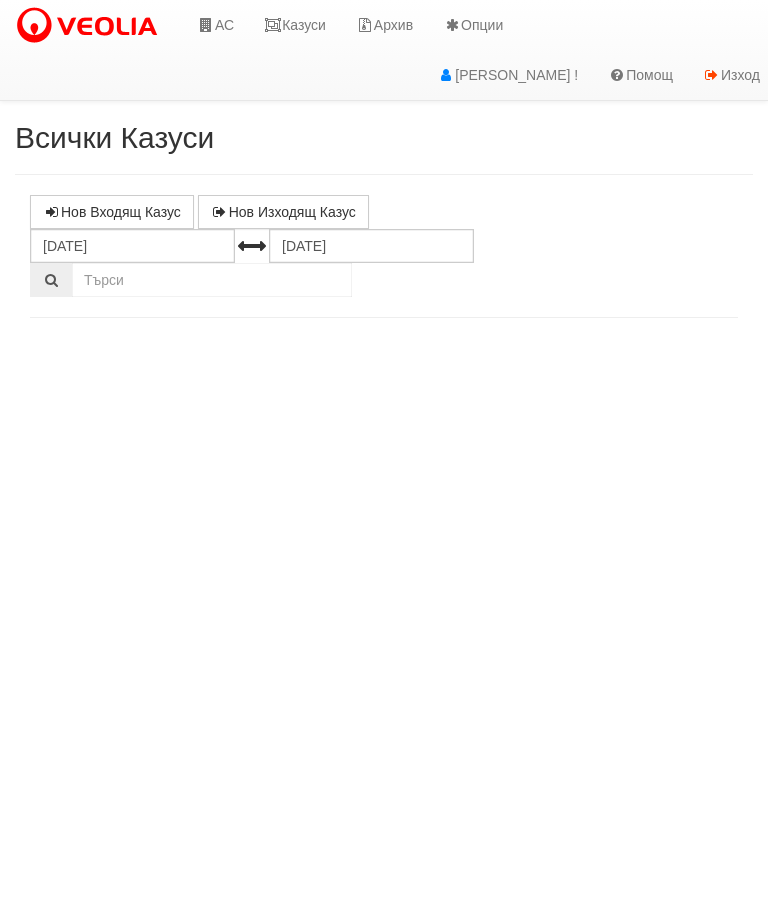 select on "10" 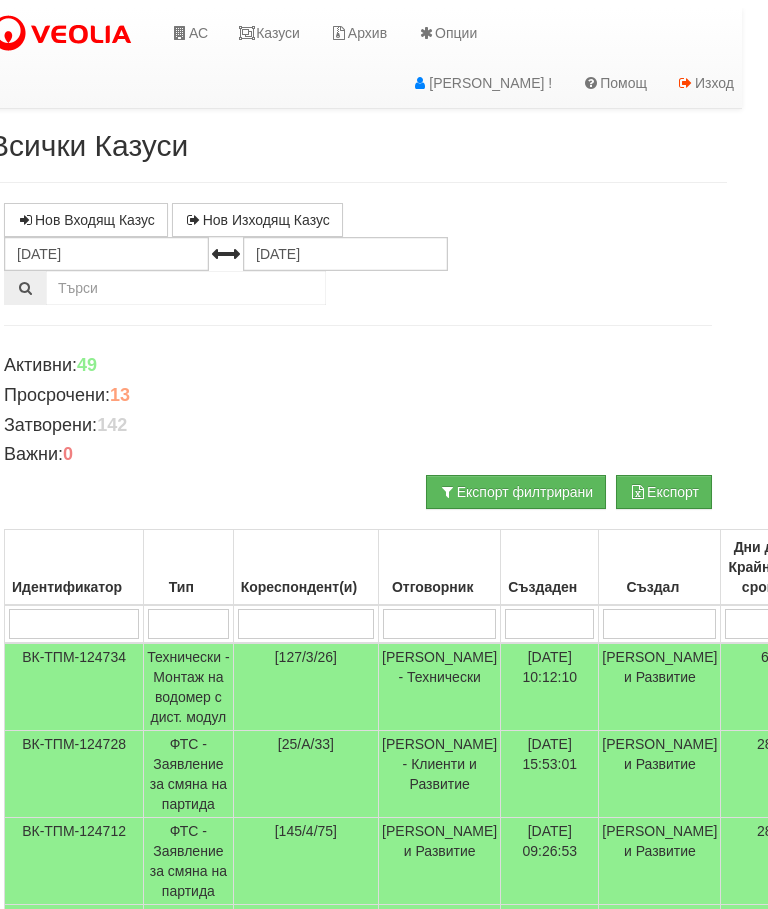 scroll, scrollTop: 0, scrollLeft: 0, axis: both 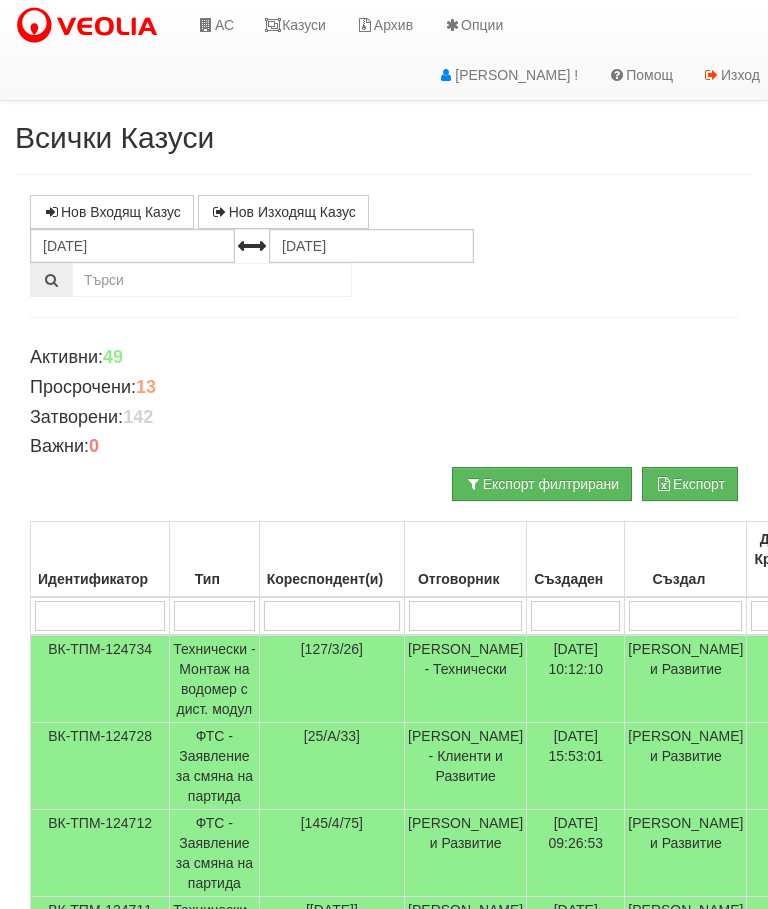 click at bounding box center [332, 616] 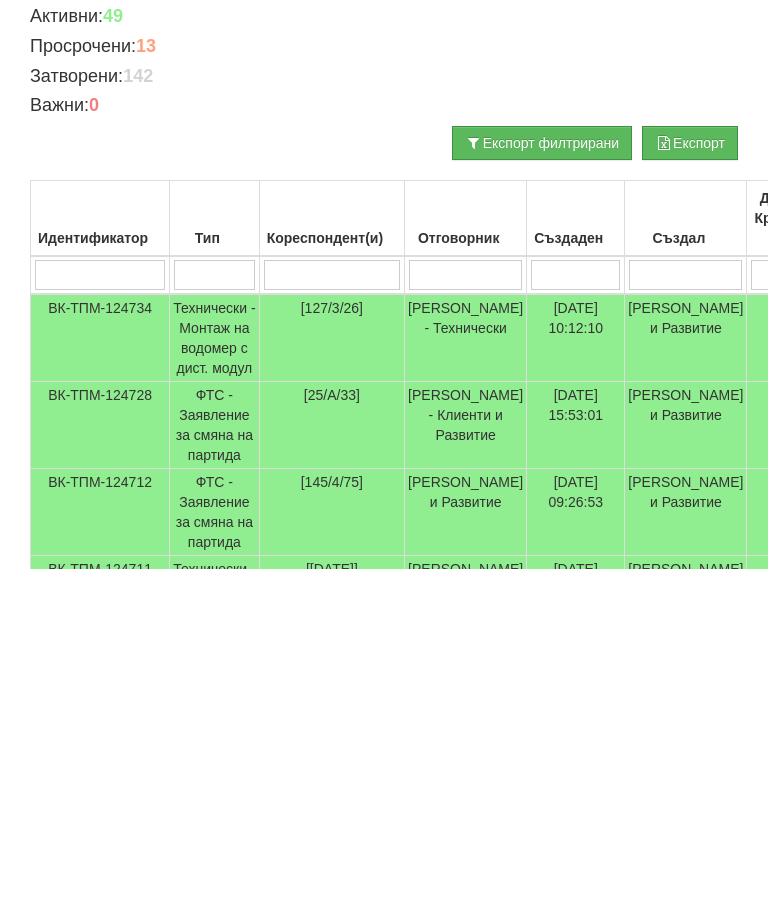 type on "1" 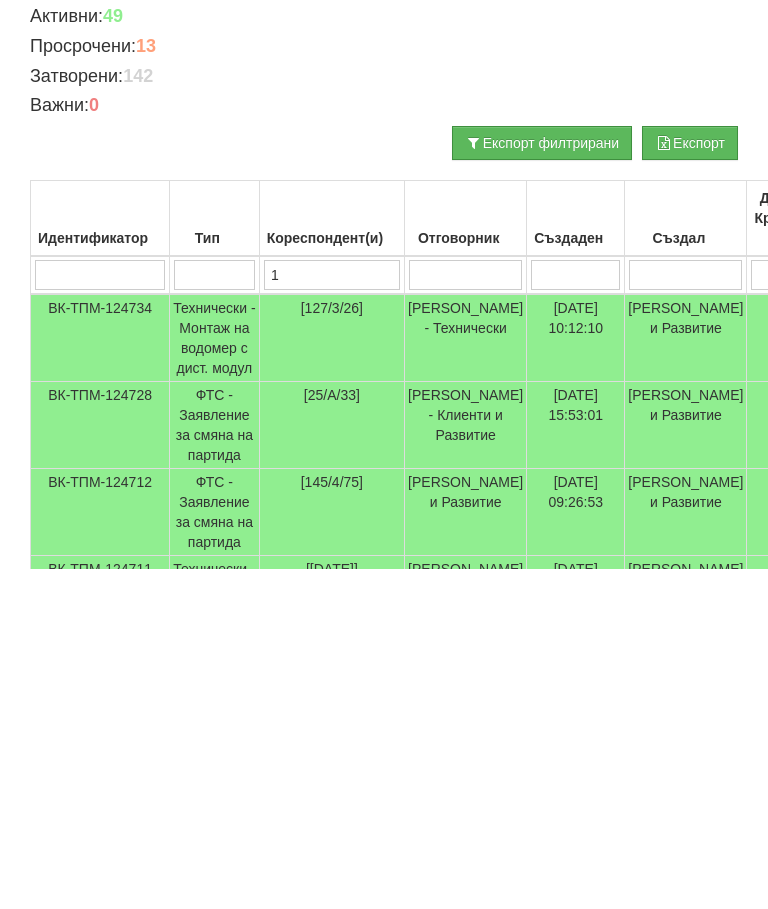 type on "1" 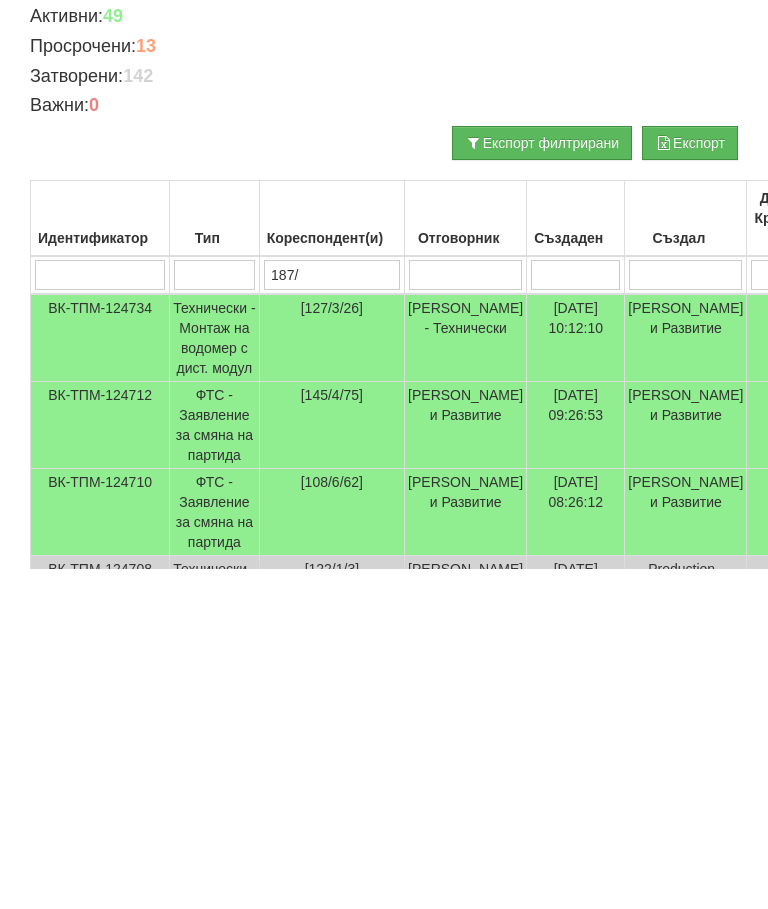 type on "187/2" 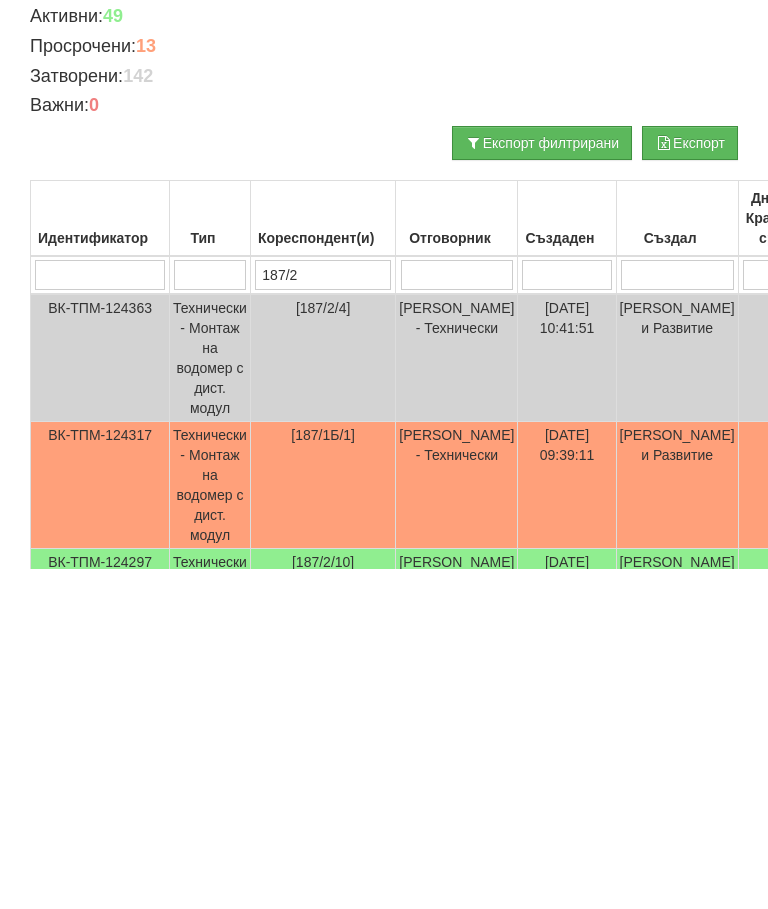 type on "187/2" 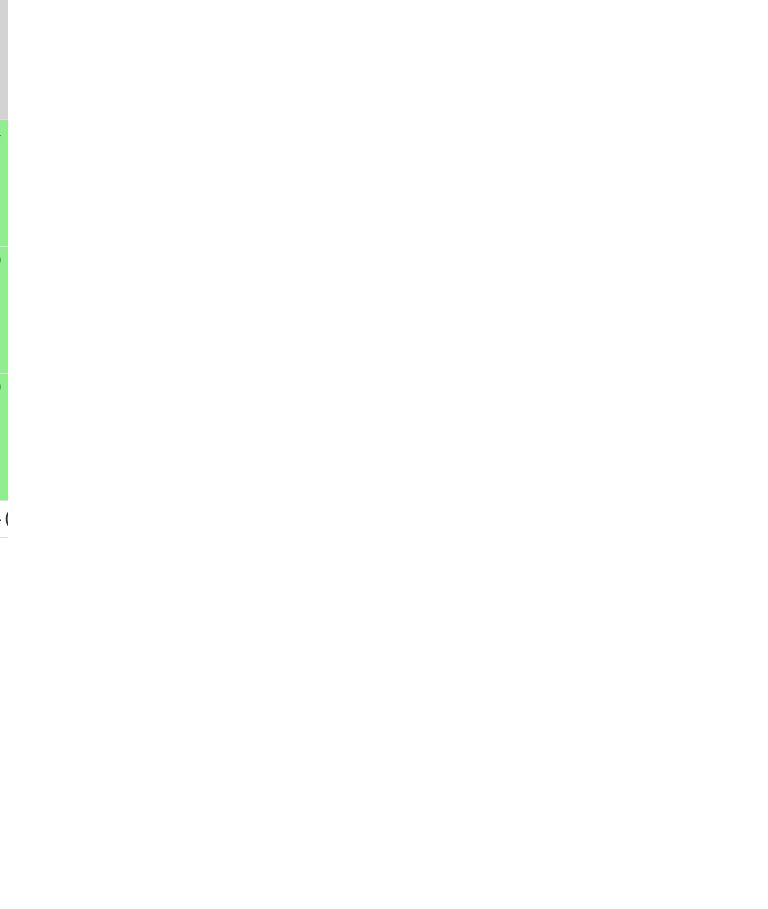 scroll, scrollTop: 279, scrollLeft: 0, axis: vertical 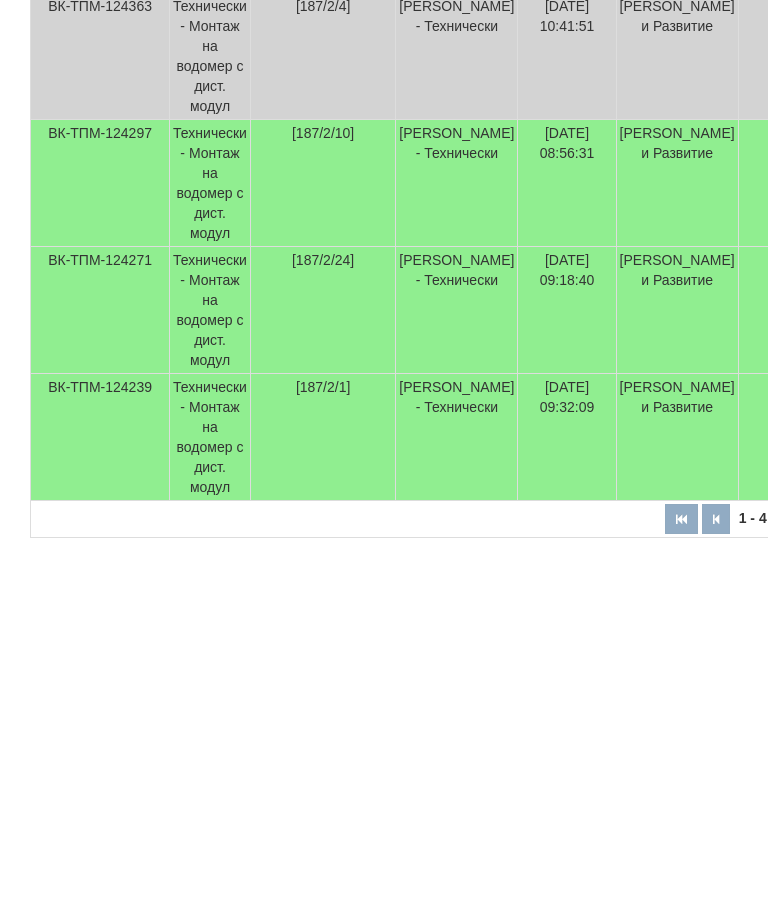 type on "187/2" 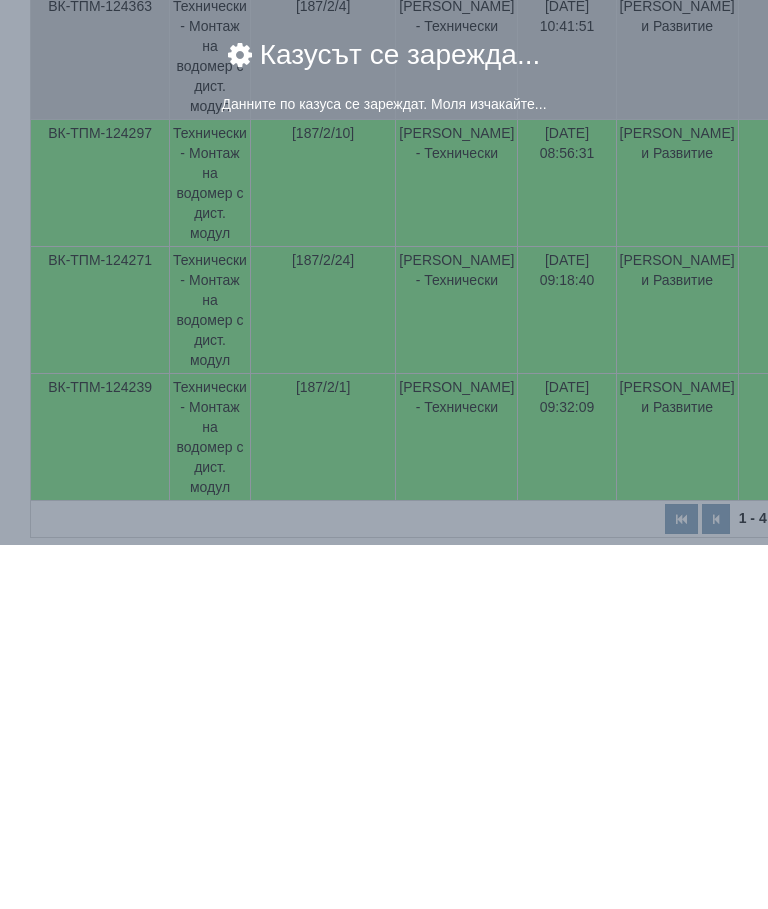 scroll, scrollTop: 366, scrollLeft: 0, axis: vertical 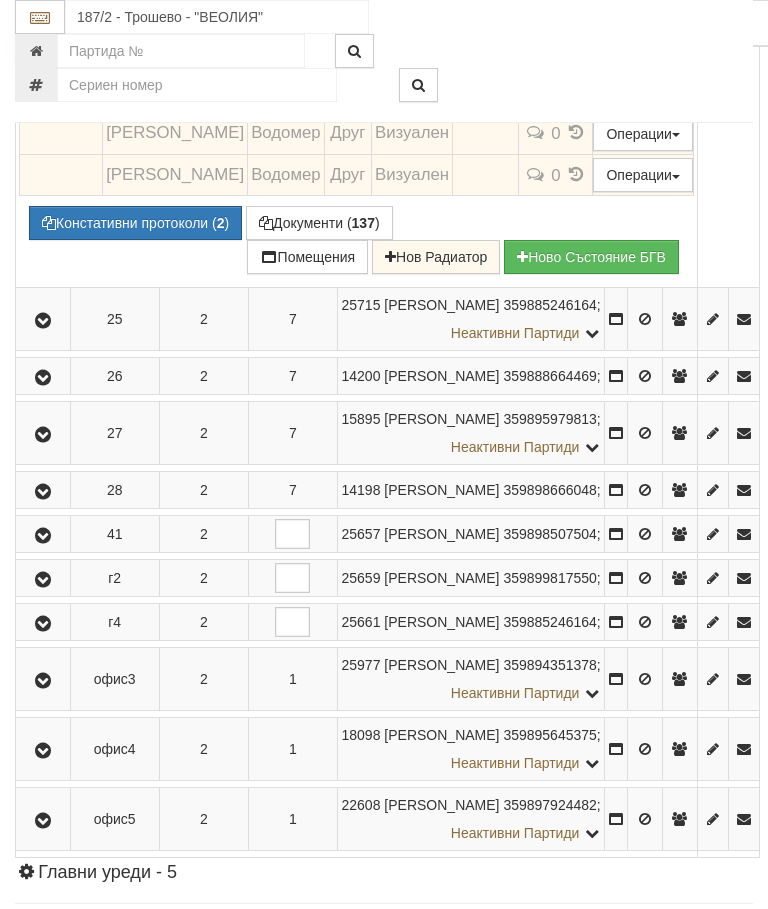 click on "Подмяна" at bounding box center [0, 0] 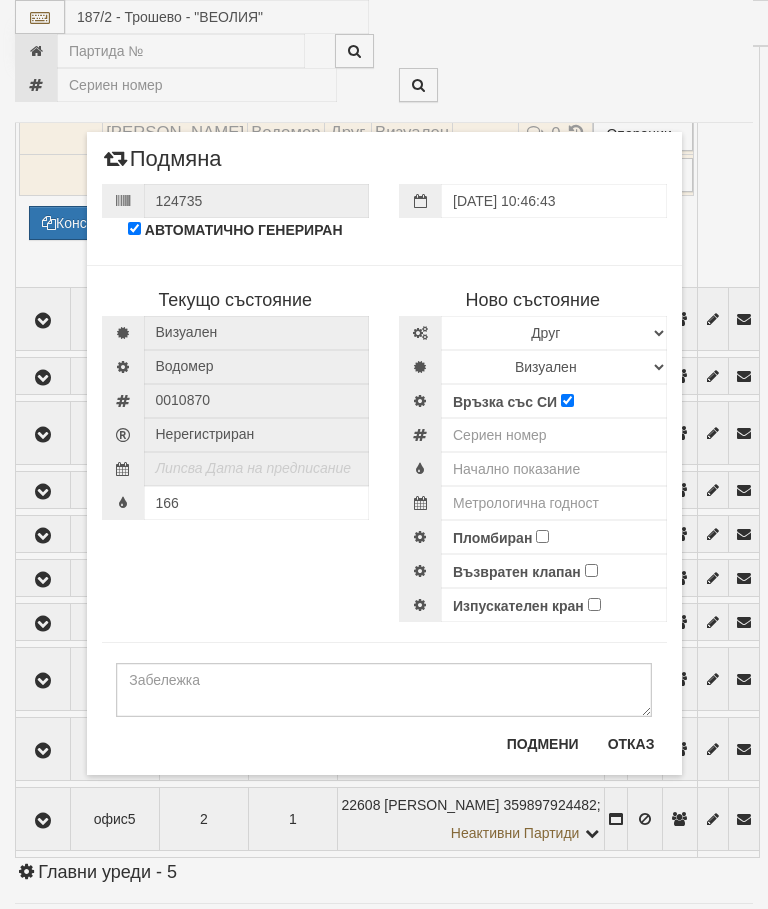 click on "Подмяна" at bounding box center (384, 165) 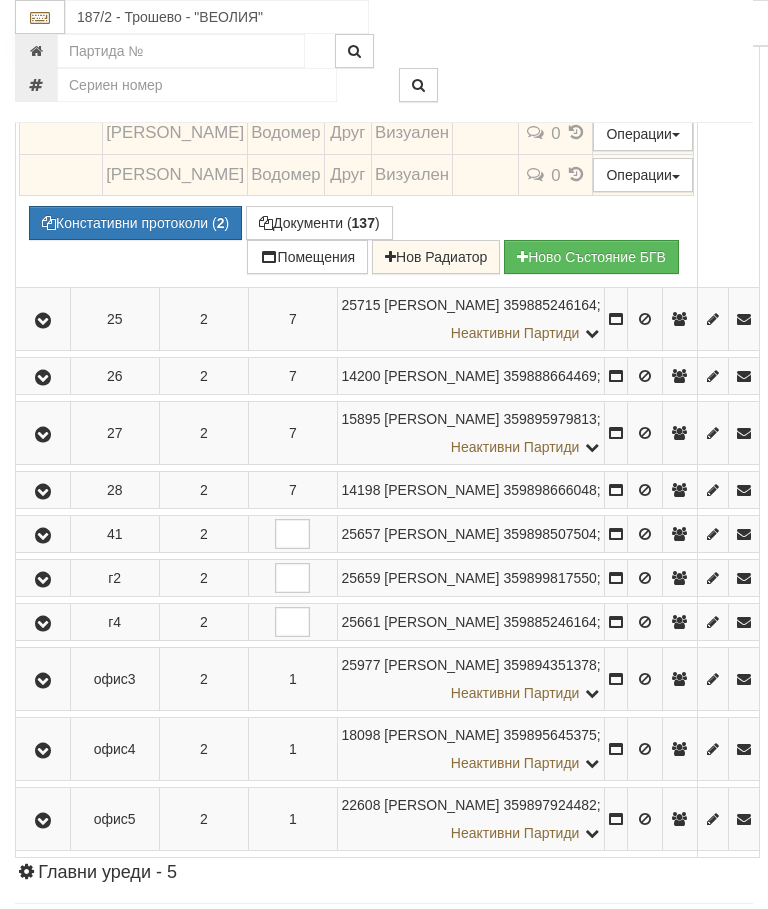 click on "Подмяна" at bounding box center [0, 0] 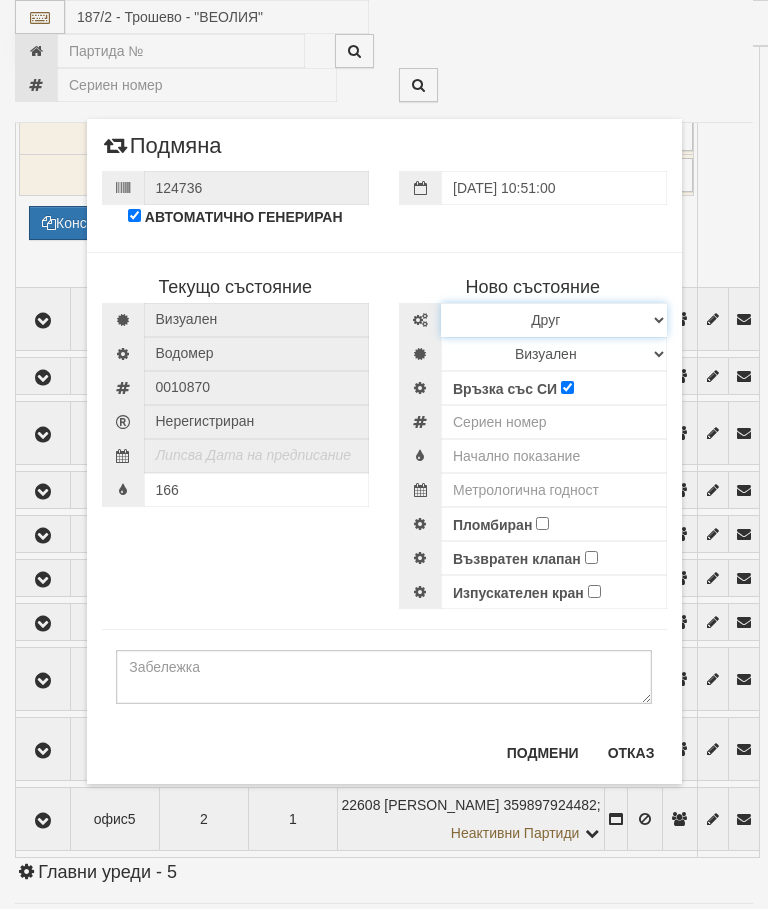 click on "Избери Марка и модел
Апатор Повогаз
Друг
Кундис Радио
Сименс Визуален
Сименс Радио
Техем" at bounding box center (554, 320) 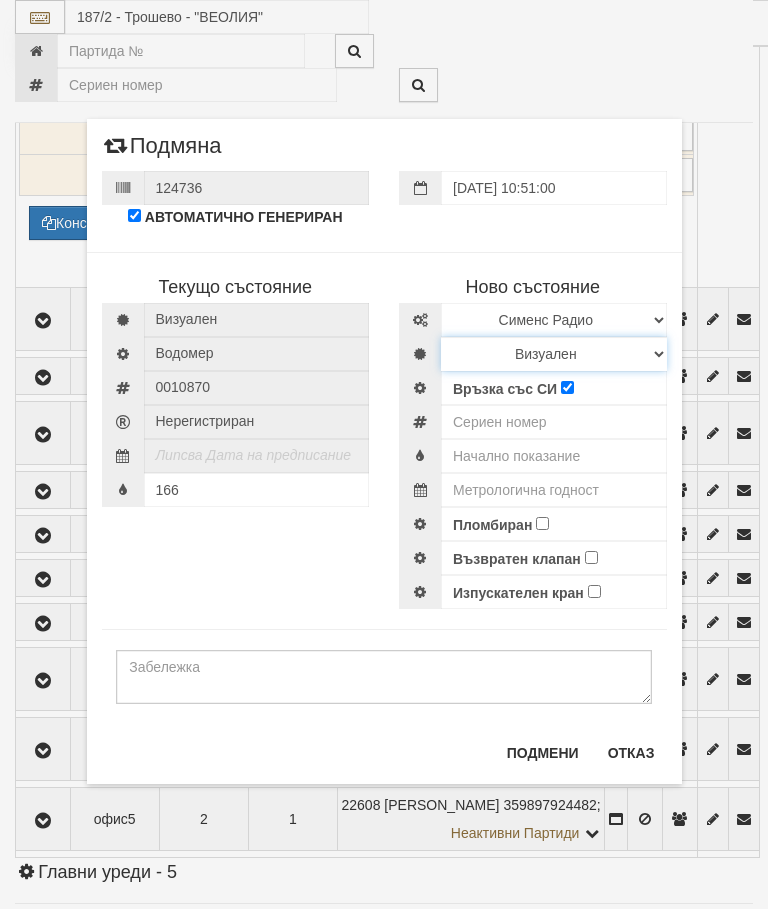click on "Визуален
Дистанционен
Изолирана линия БГВ
Няма Oтклонение БГВ
Няма Щранг БГВ" at bounding box center [554, 354] 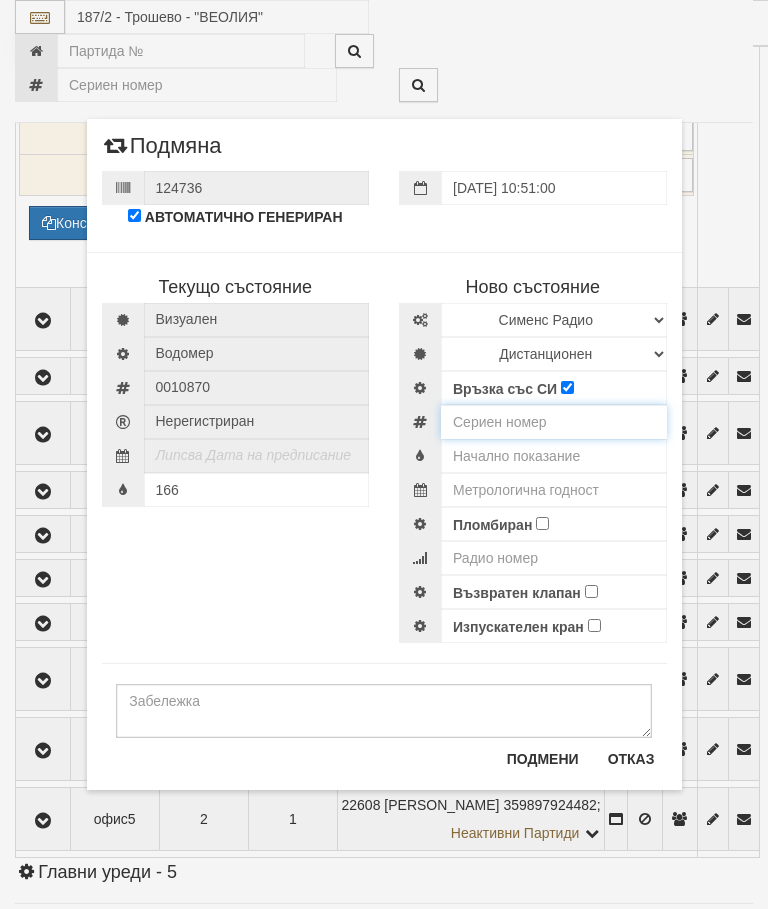 click at bounding box center (554, 422) 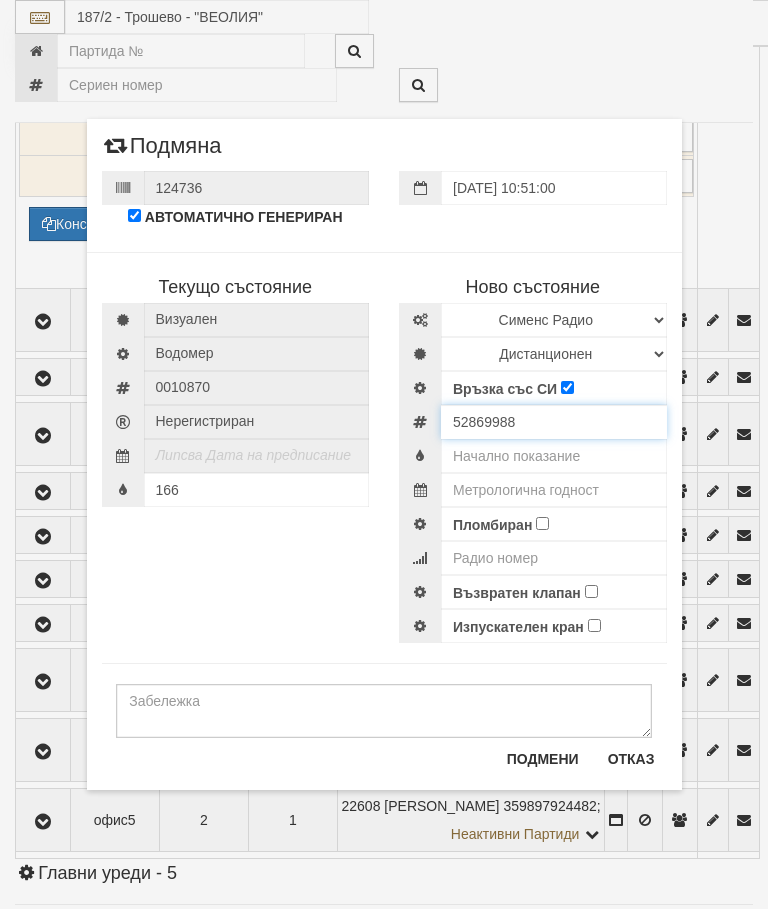type on "52869988" 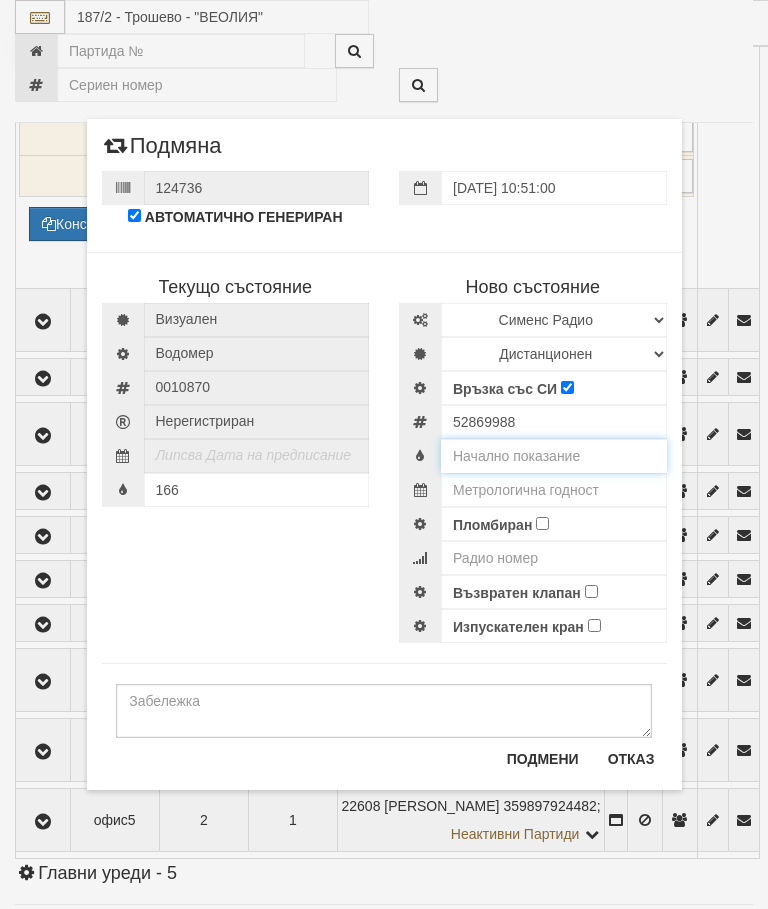 click at bounding box center (554, 456) 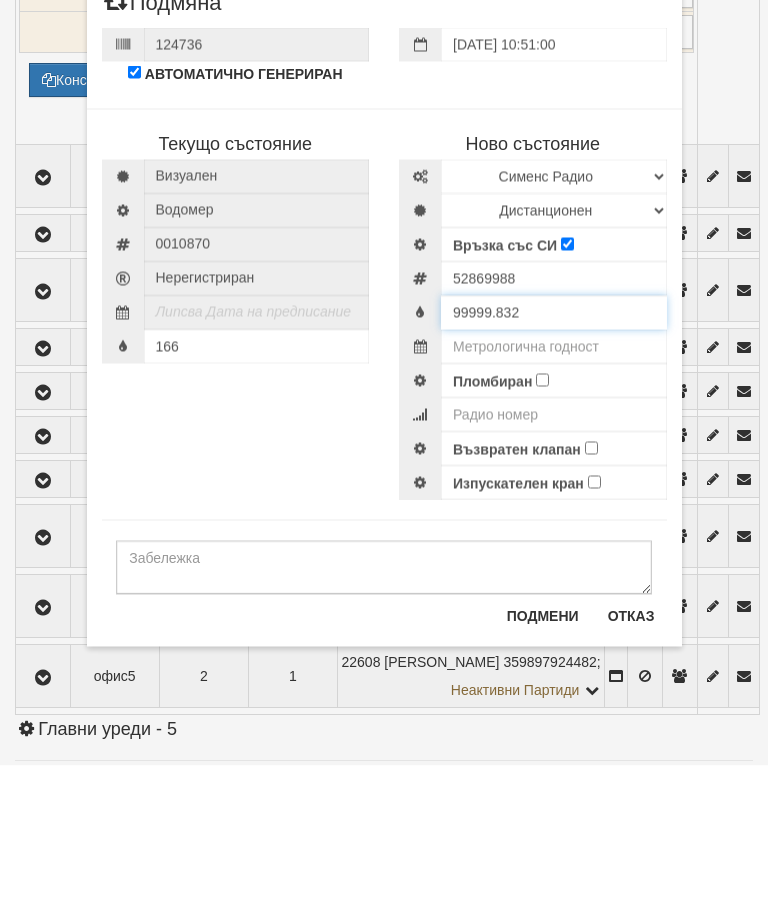 type on "99999.832" 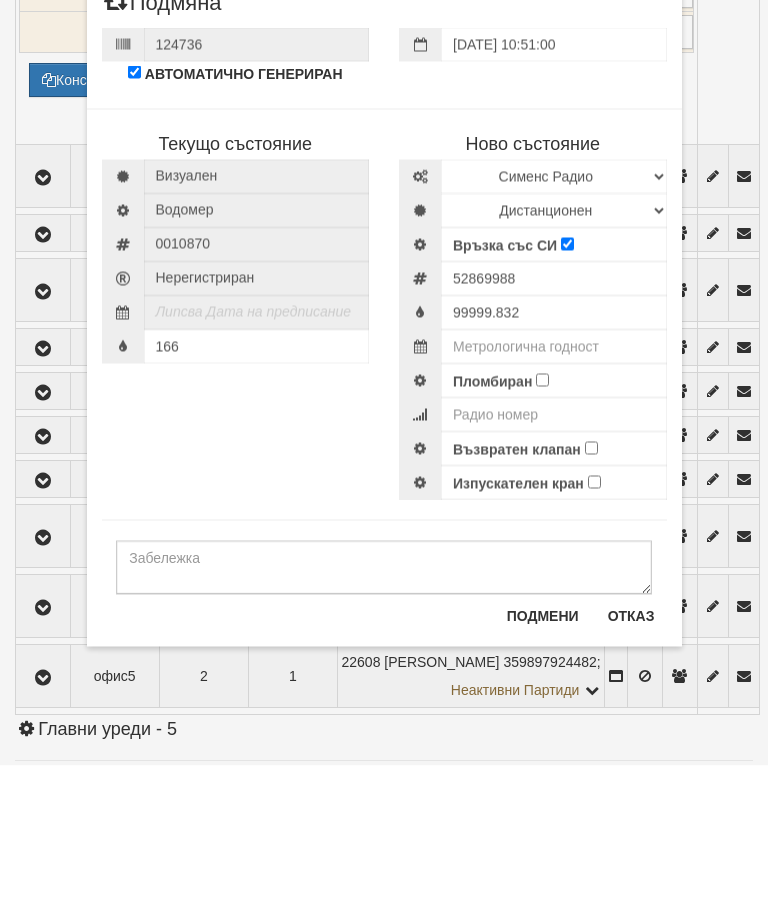 click on "Пломбиран" at bounding box center [542, 523] 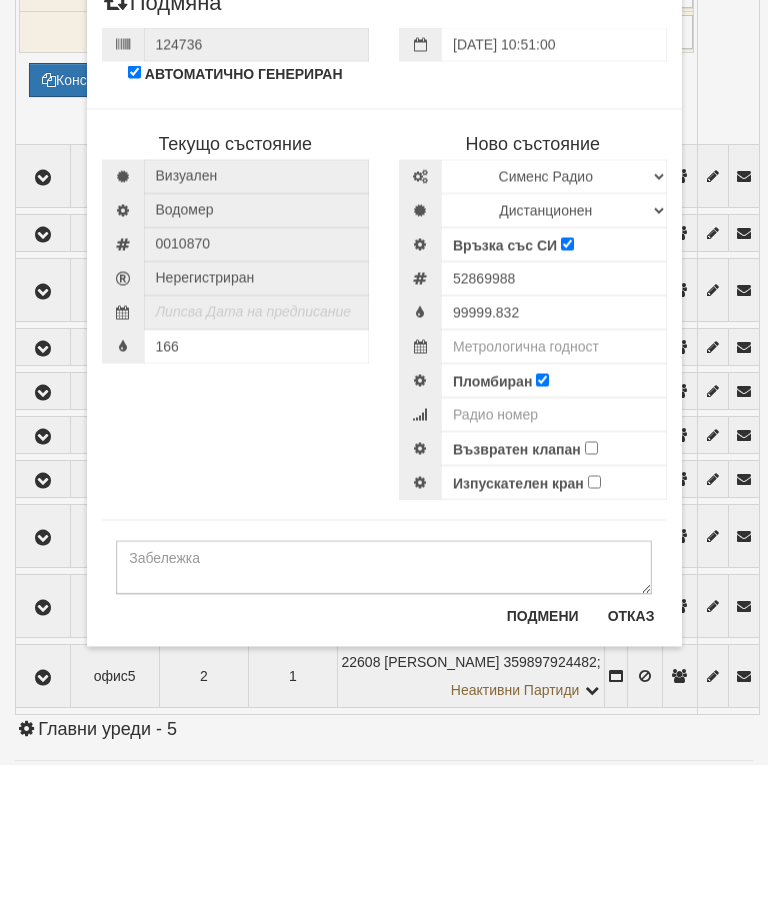 scroll, scrollTop: 2291, scrollLeft: 0, axis: vertical 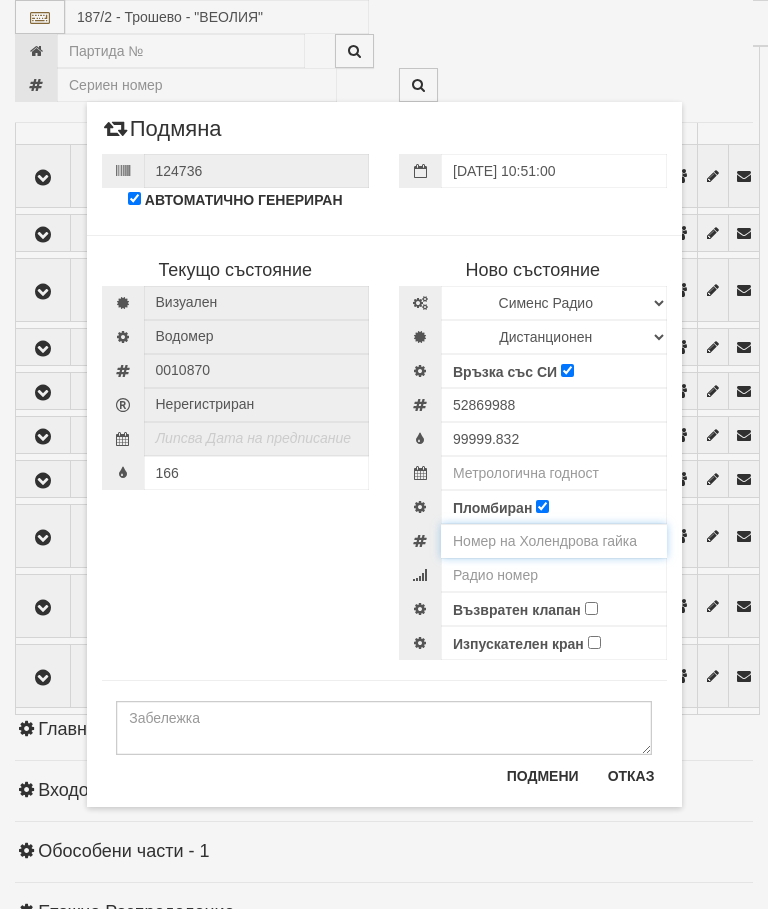 click at bounding box center [554, 541] 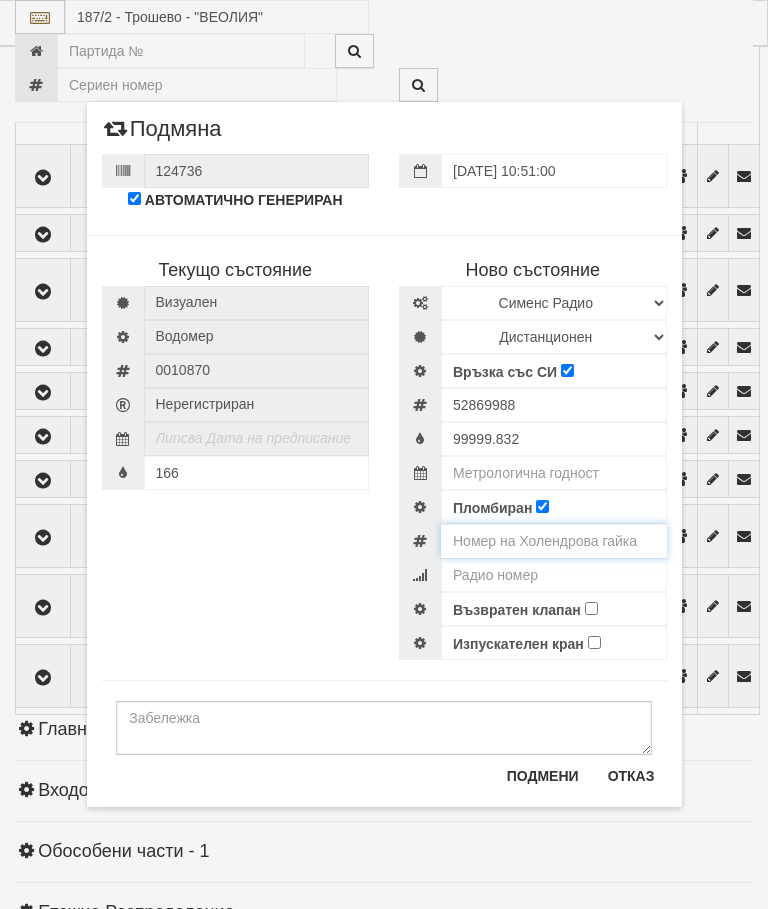 scroll, scrollTop: 2291, scrollLeft: 78, axis: both 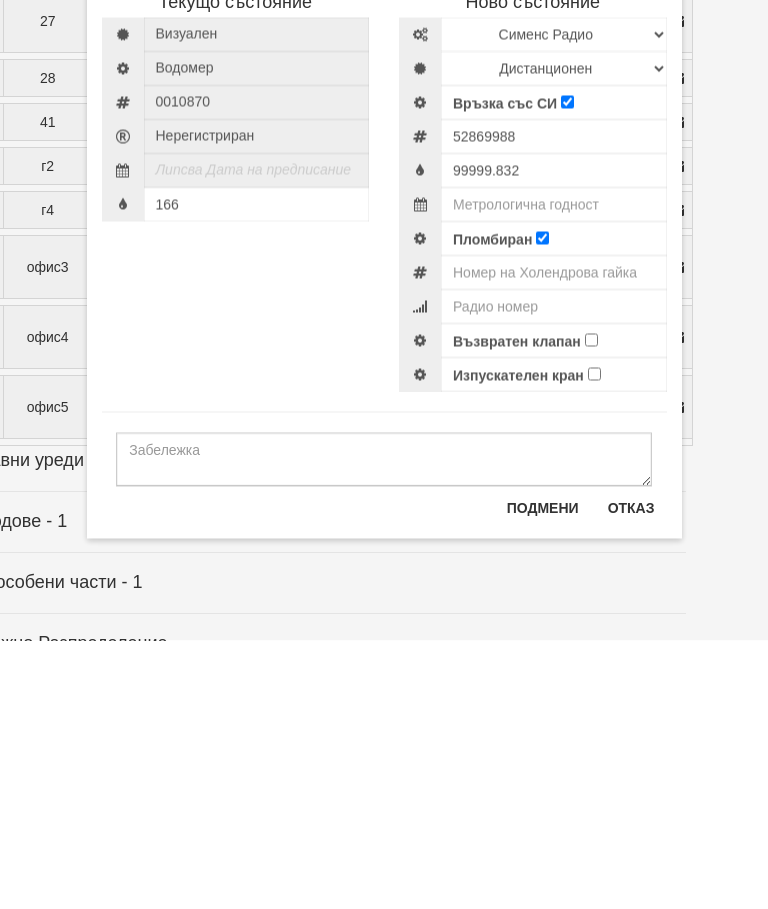 click on "Възвратен клапан" at bounding box center [591, 608] 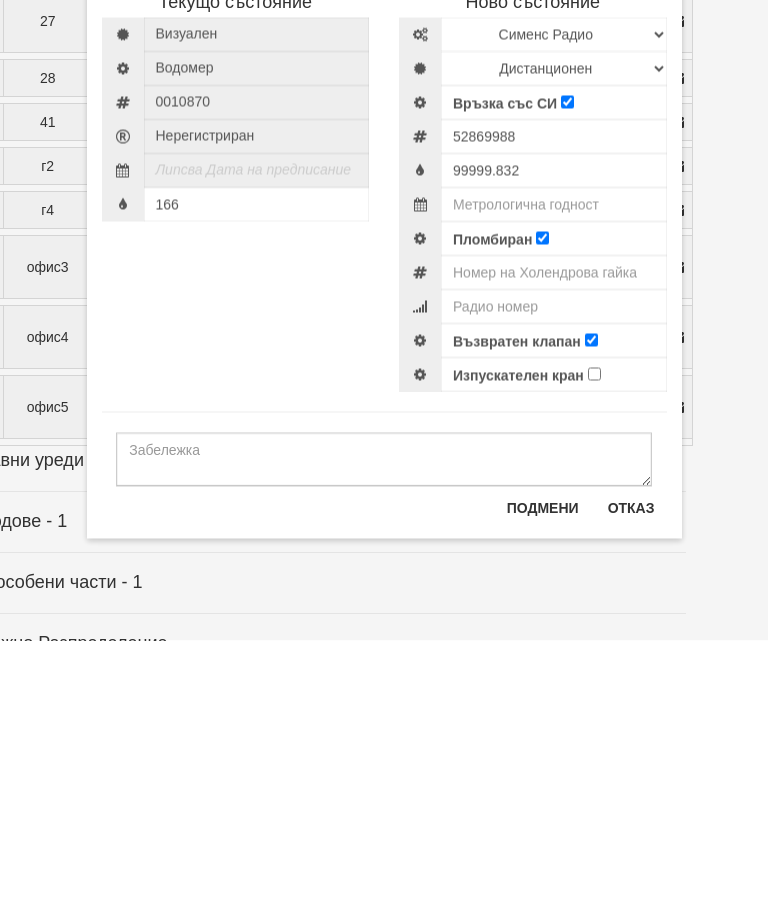 scroll, scrollTop: 2560, scrollLeft: 78, axis: both 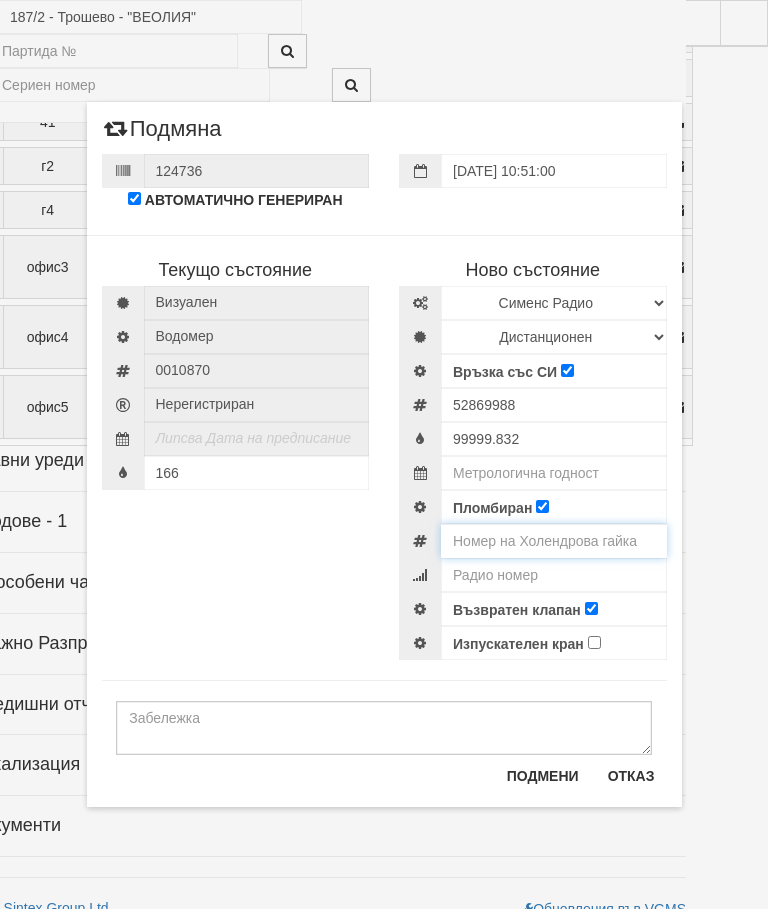 click at bounding box center (554, 541) 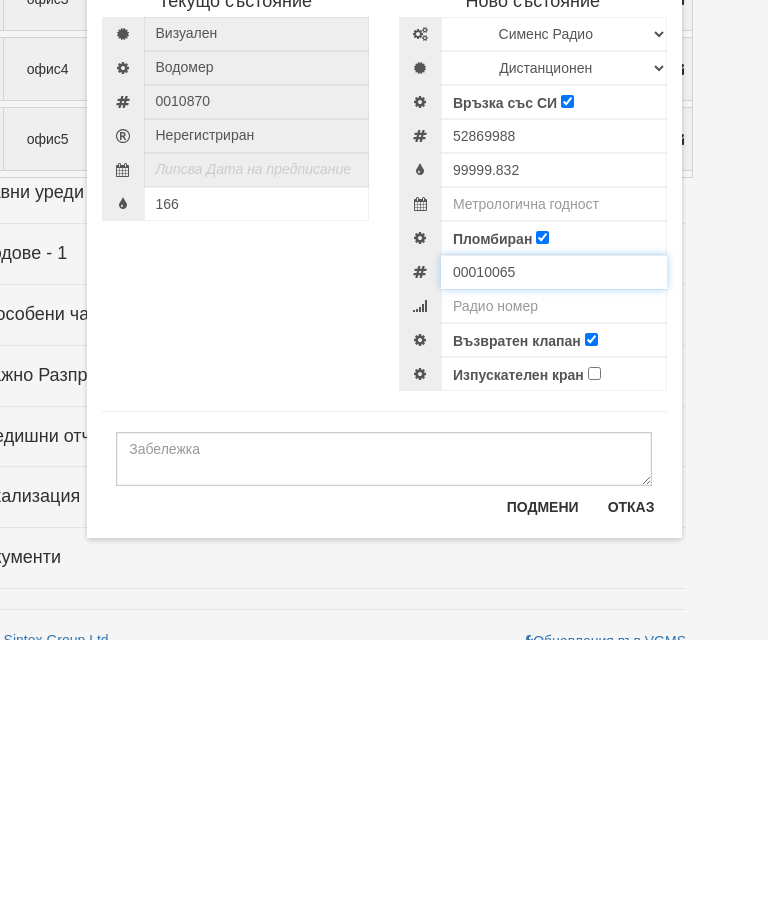 type on "00010065" 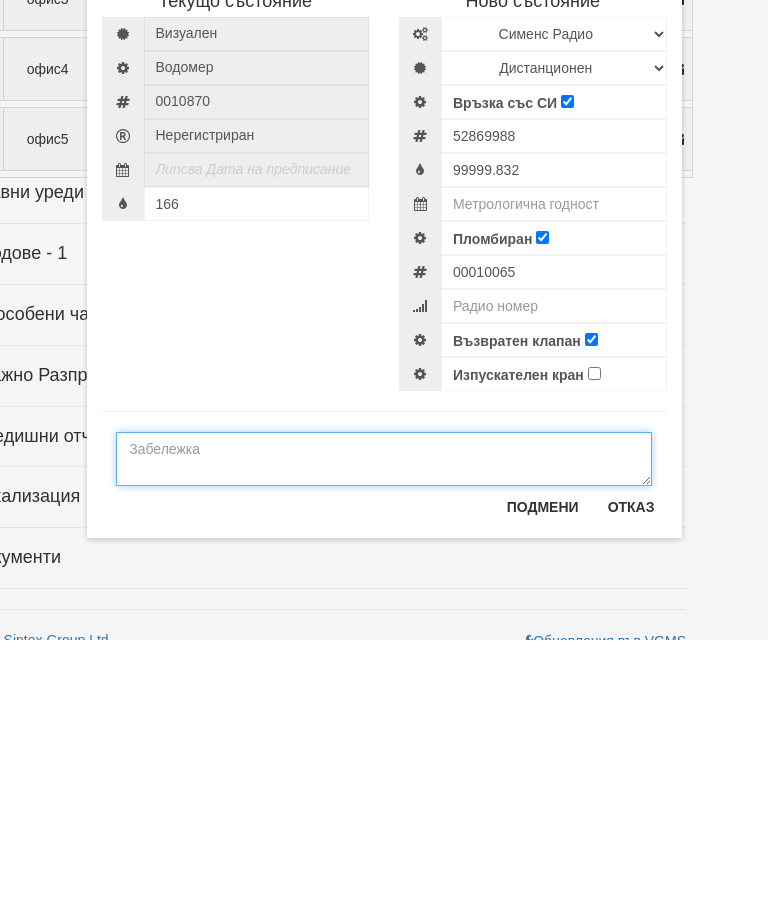 click at bounding box center [384, 728] 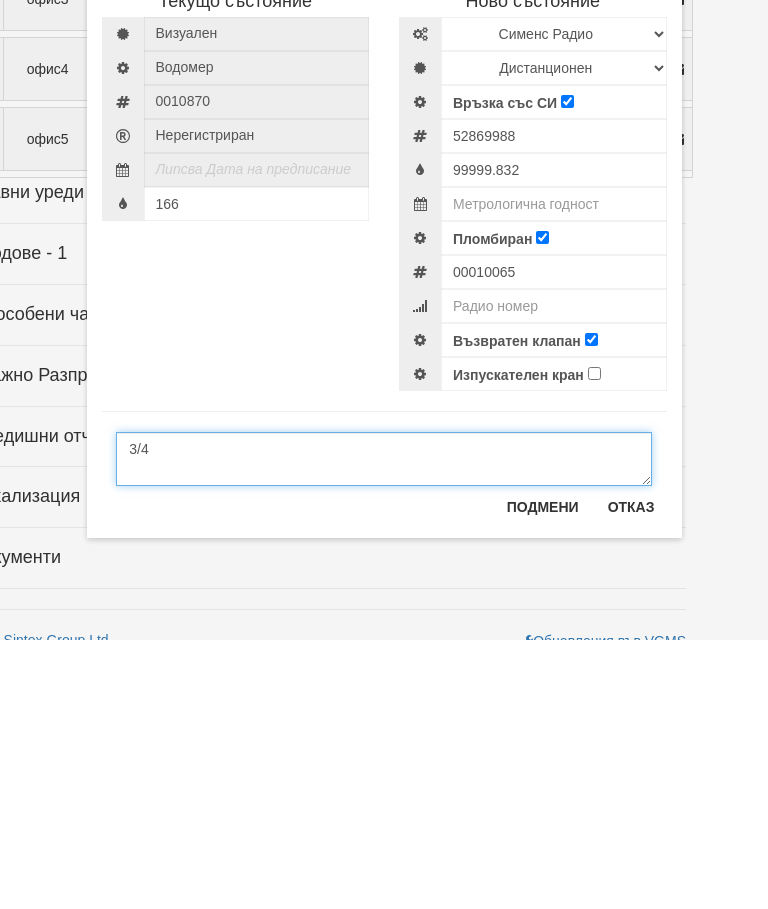 type on "3/4" 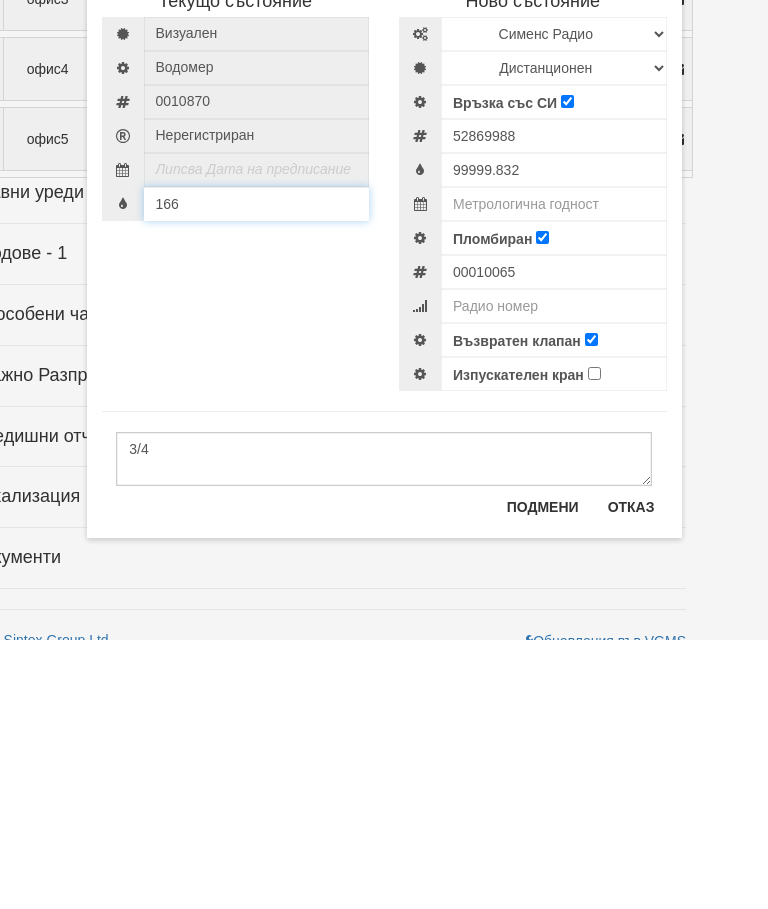 click on "166" at bounding box center [236, 473] 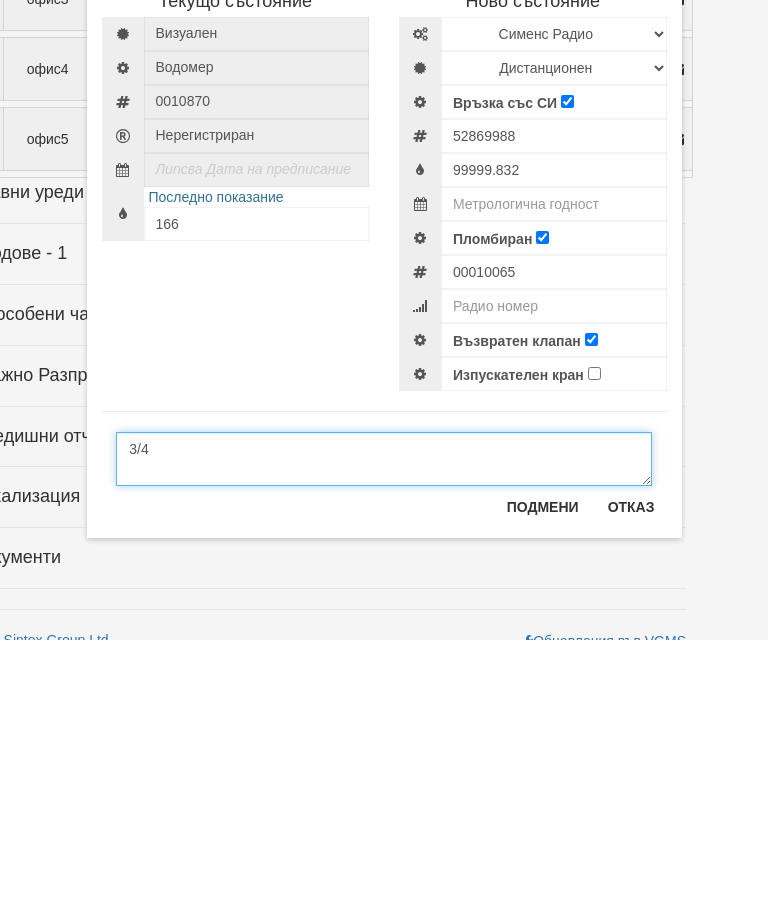 click on "3/4" at bounding box center (384, 728) 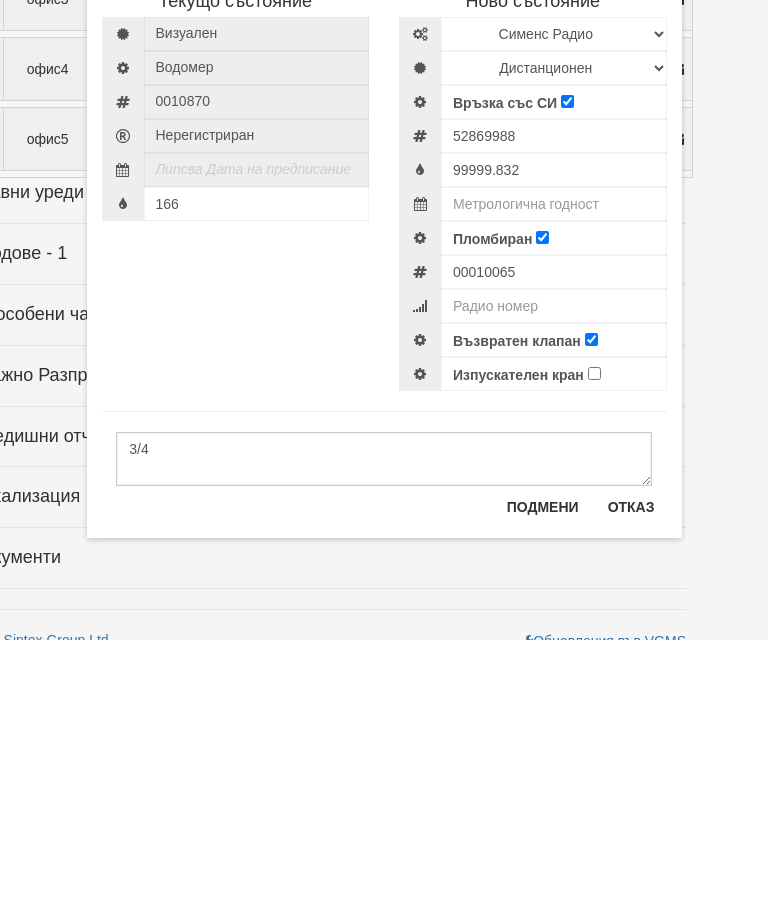 click on "Отказ" at bounding box center (631, 776) 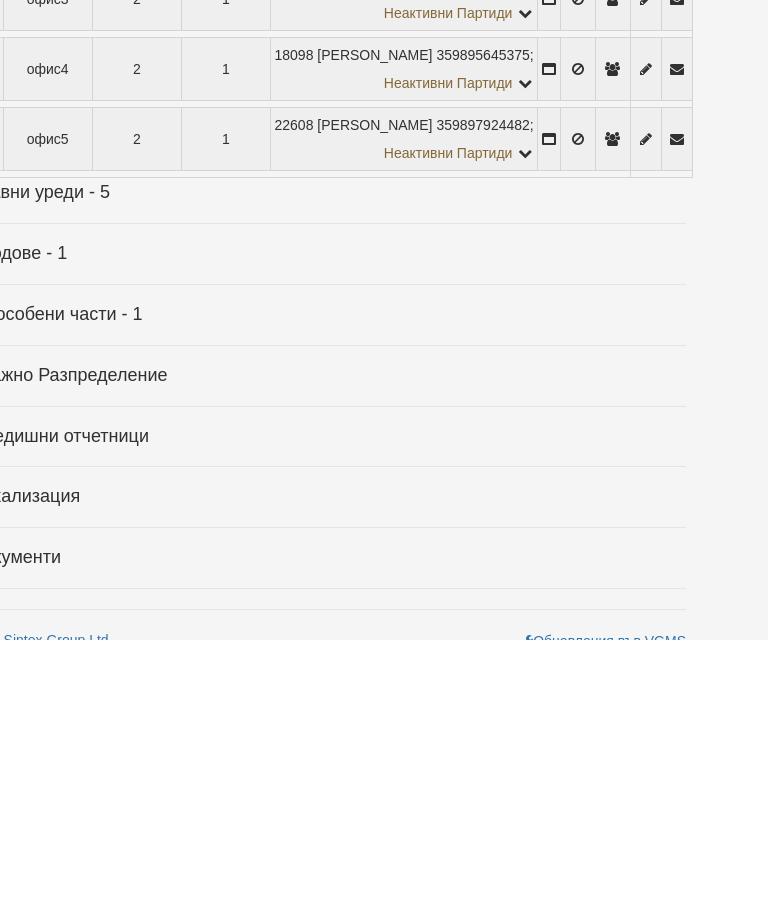 click on "Записите се зареждат..." at bounding box center [290, 233] 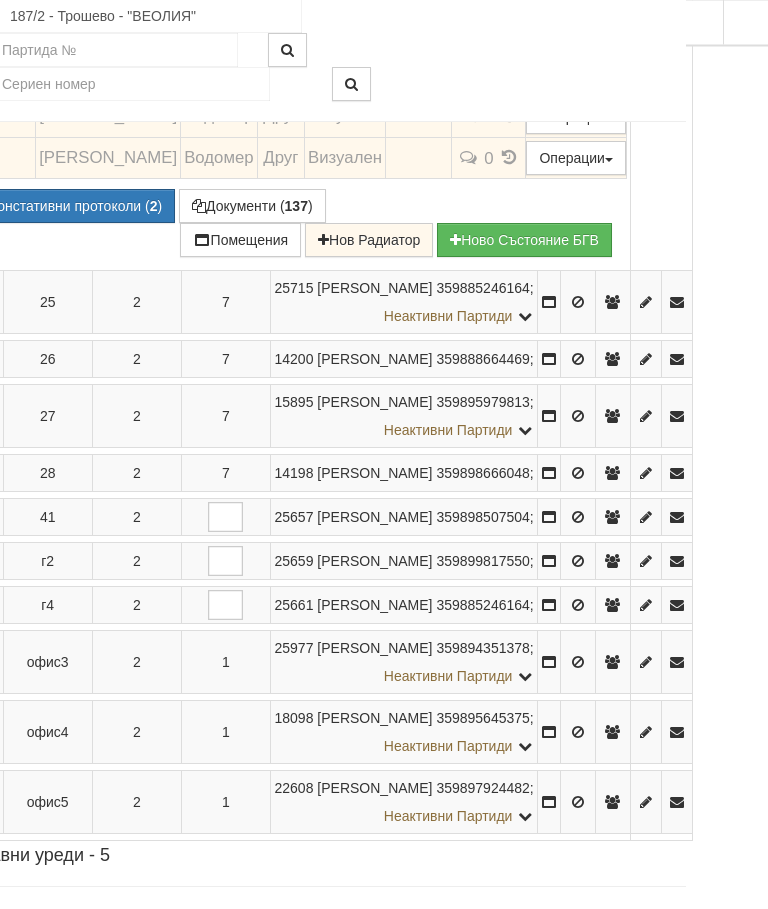 scroll, scrollTop: 2164, scrollLeft: 75, axis: both 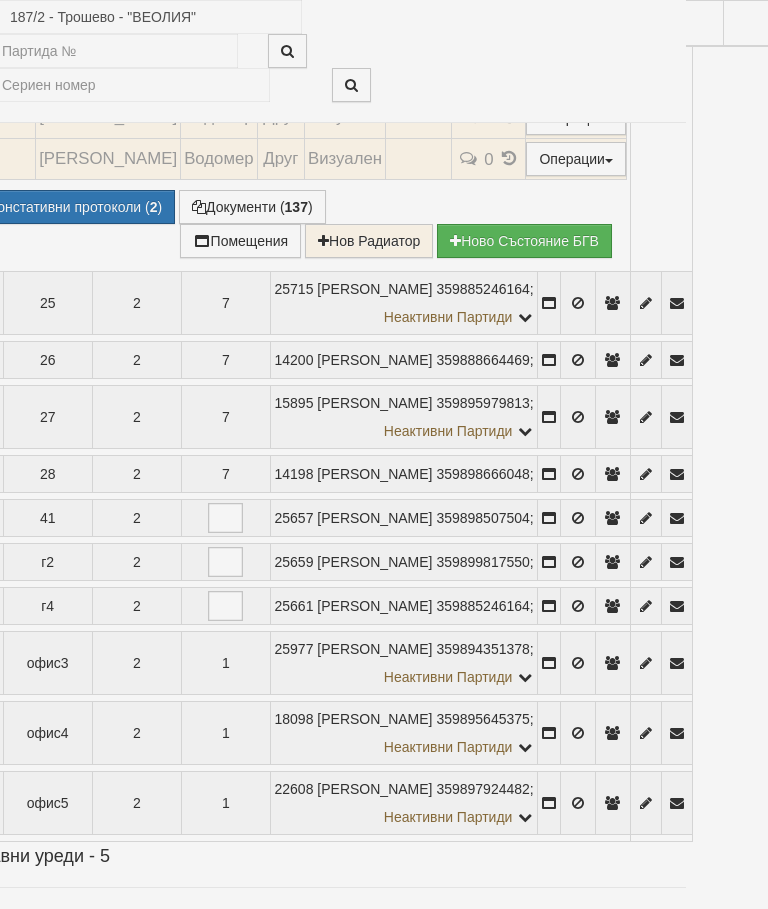 select on "10" 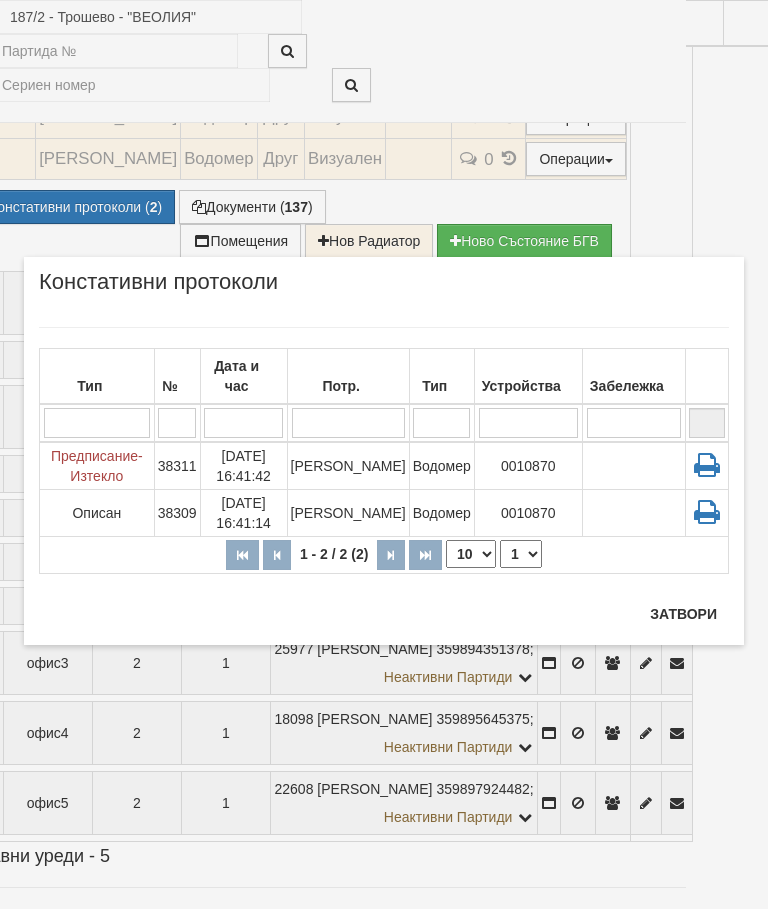 click on "Затвори" at bounding box center (683, 614) 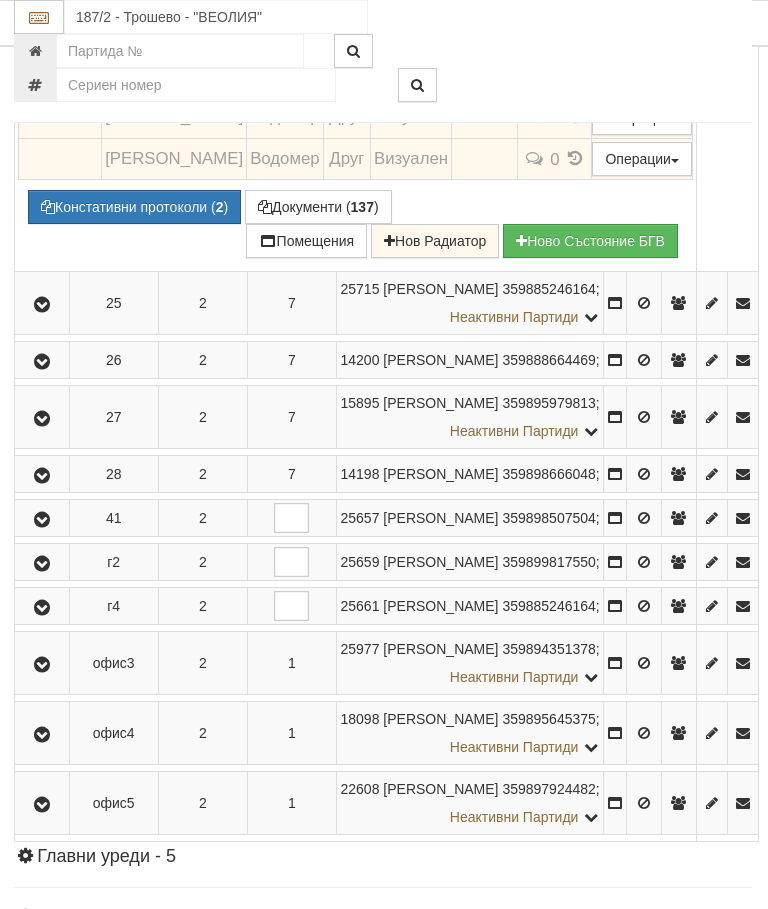 scroll, scrollTop: 2164, scrollLeft: 0, axis: vertical 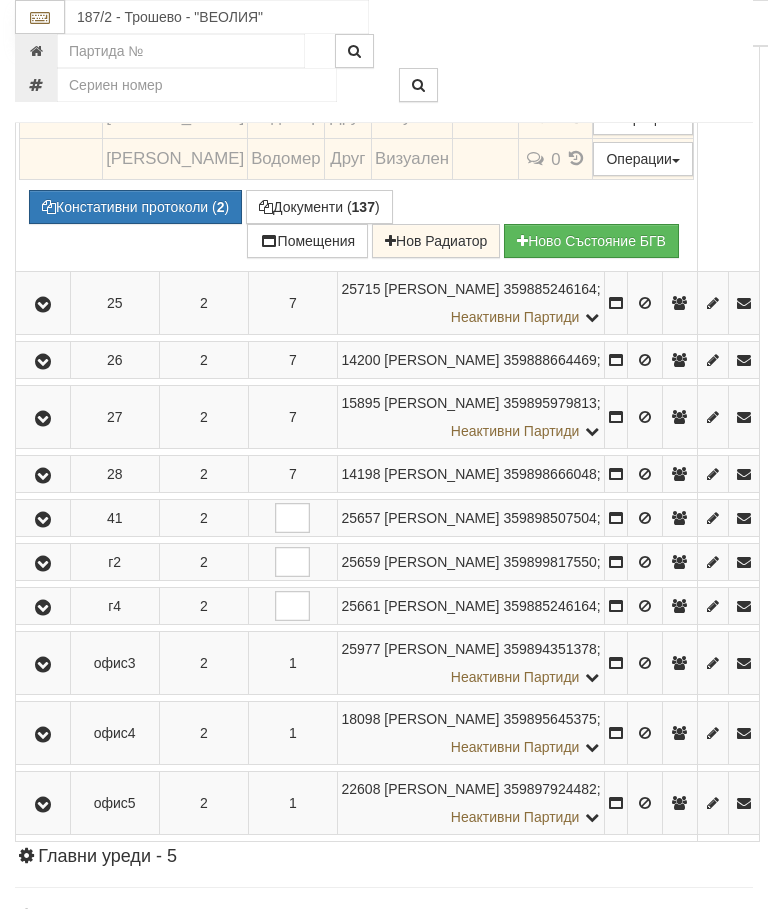 click on "Подмяна" at bounding box center (0, 0) 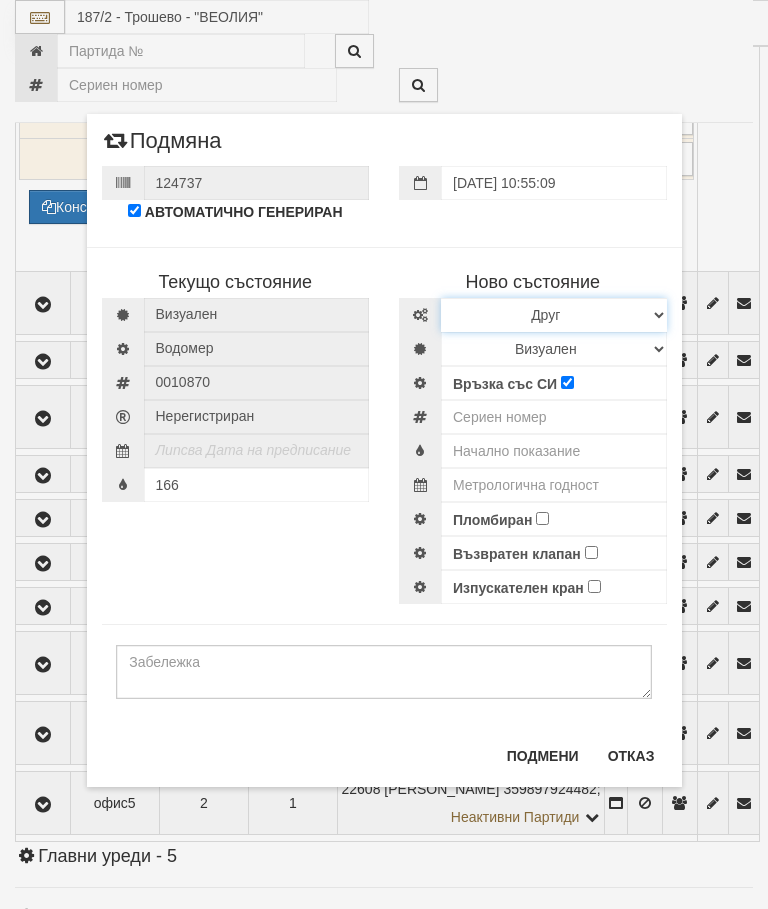 click on "Избери Марка и модел
Апатор Повогаз
Друг
Кундис Радио
Сименс Визуален
Сименс Радио
Техем" at bounding box center [554, 315] 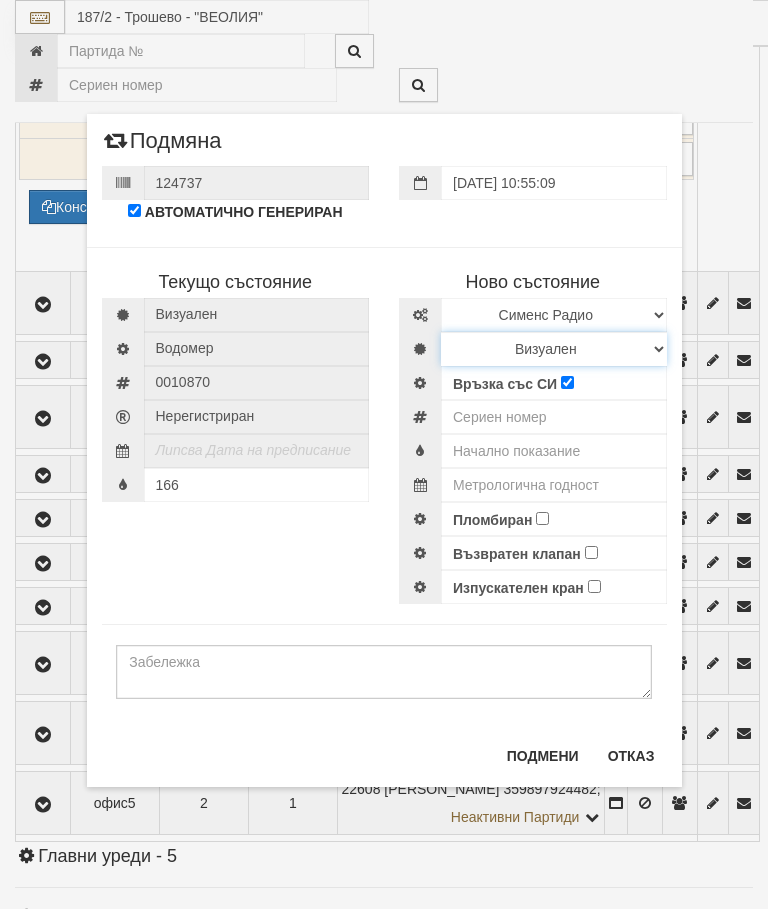 click on "Визуален
Дистанционен
Изолирана линия БГВ
Няма Oтклонение БГВ
Няма Щранг БГВ" at bounding box center [554, 349] 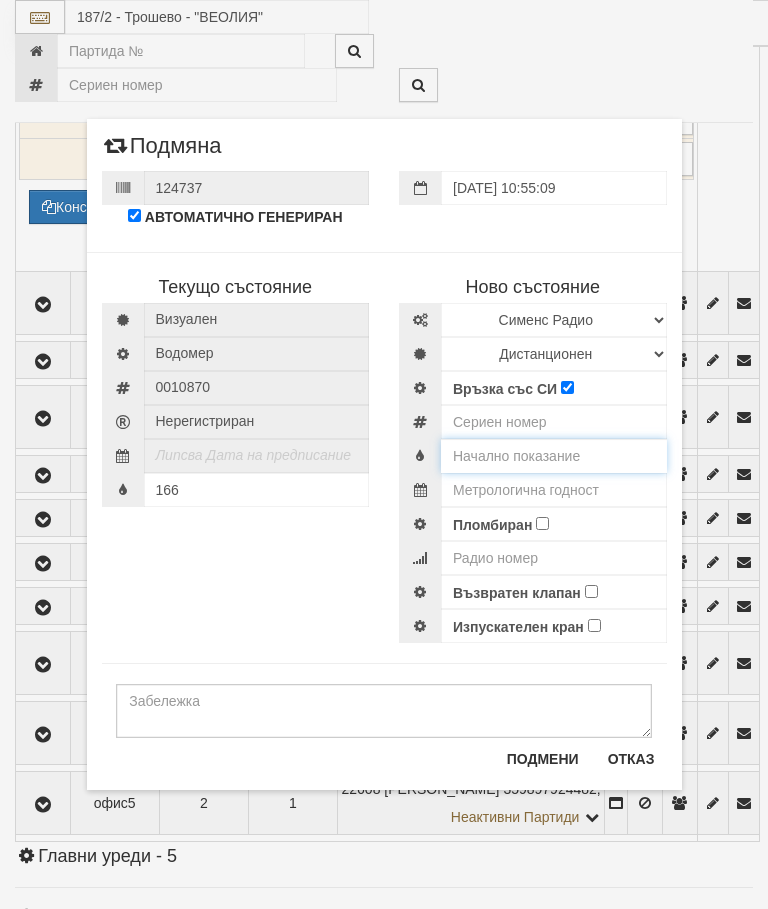 click at bounding box center [554, 456] 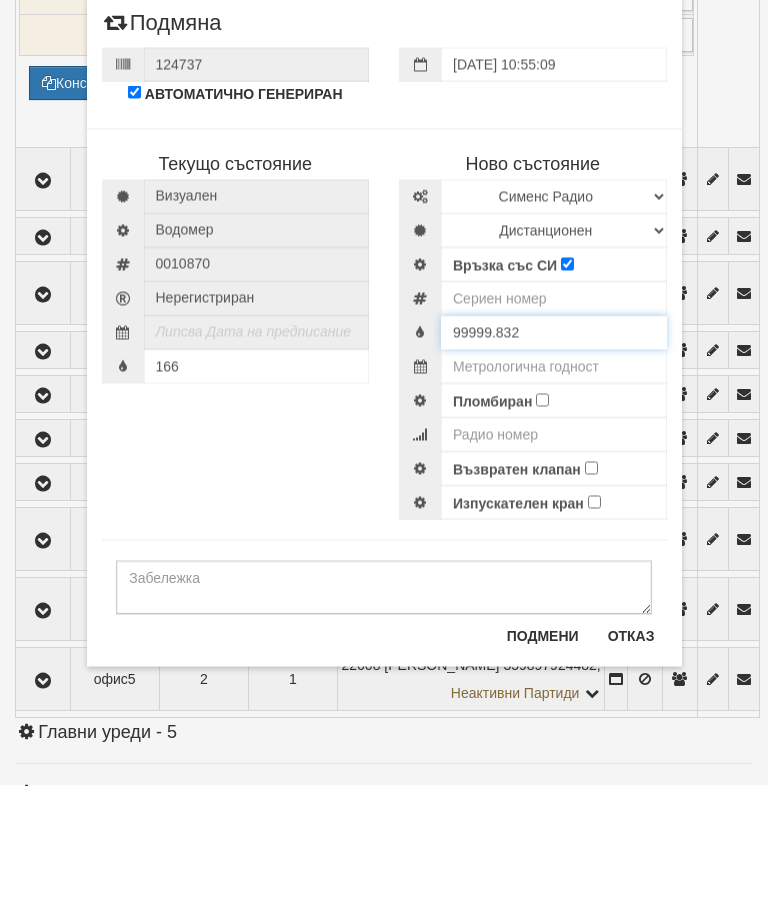 type on "99999.832" 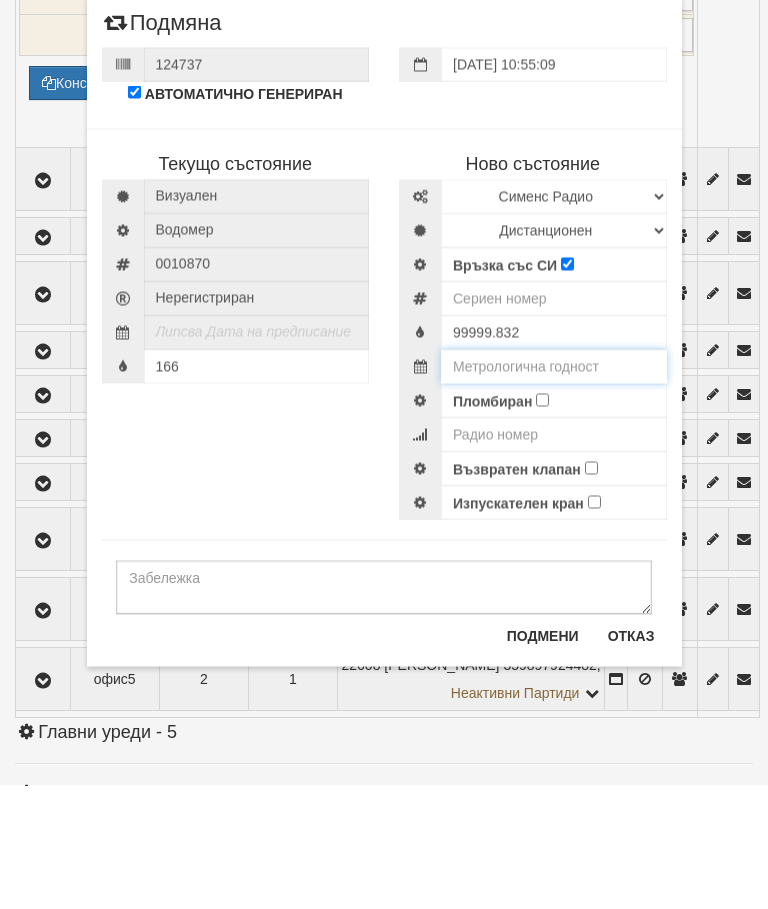 click at bounding box center [554, 490] 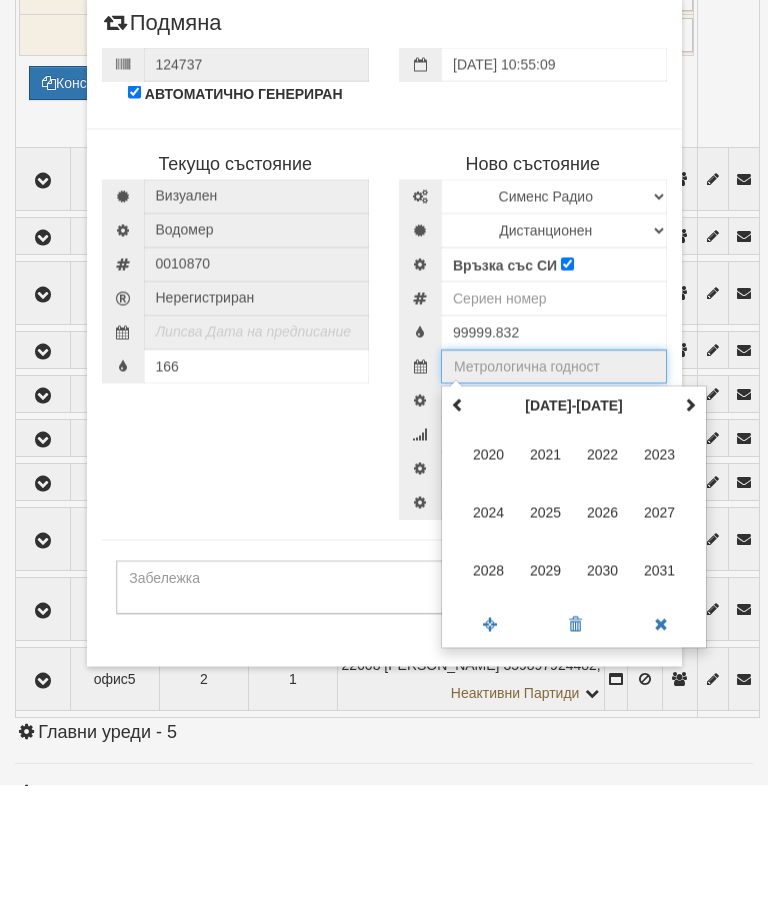 click at bounding box center [690, 528] 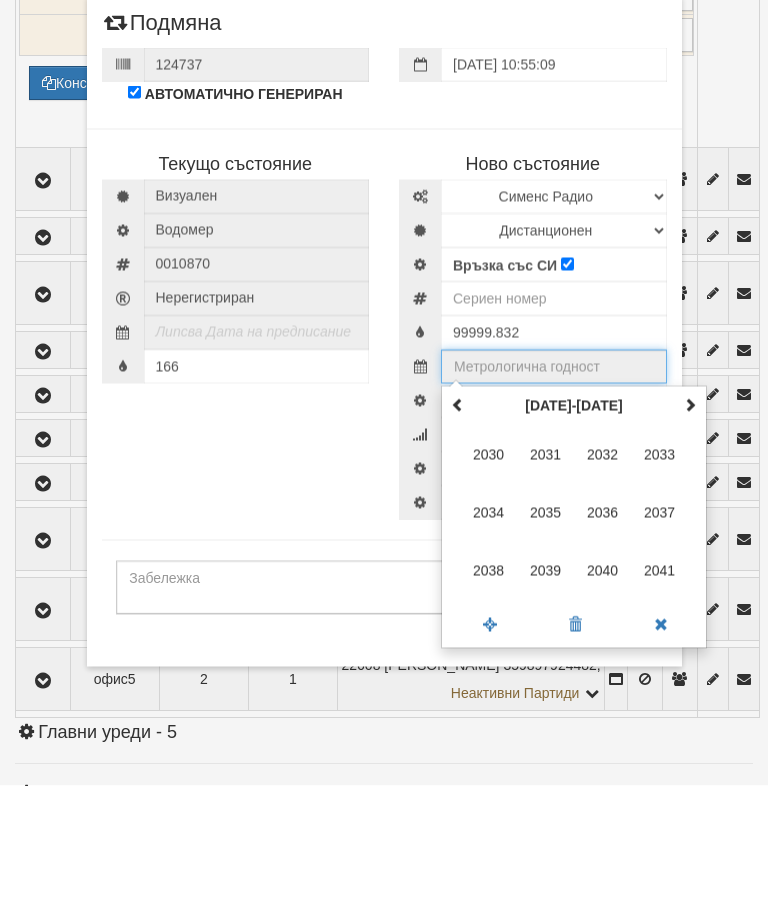 click on "2035" at bounding box center (546, 636) 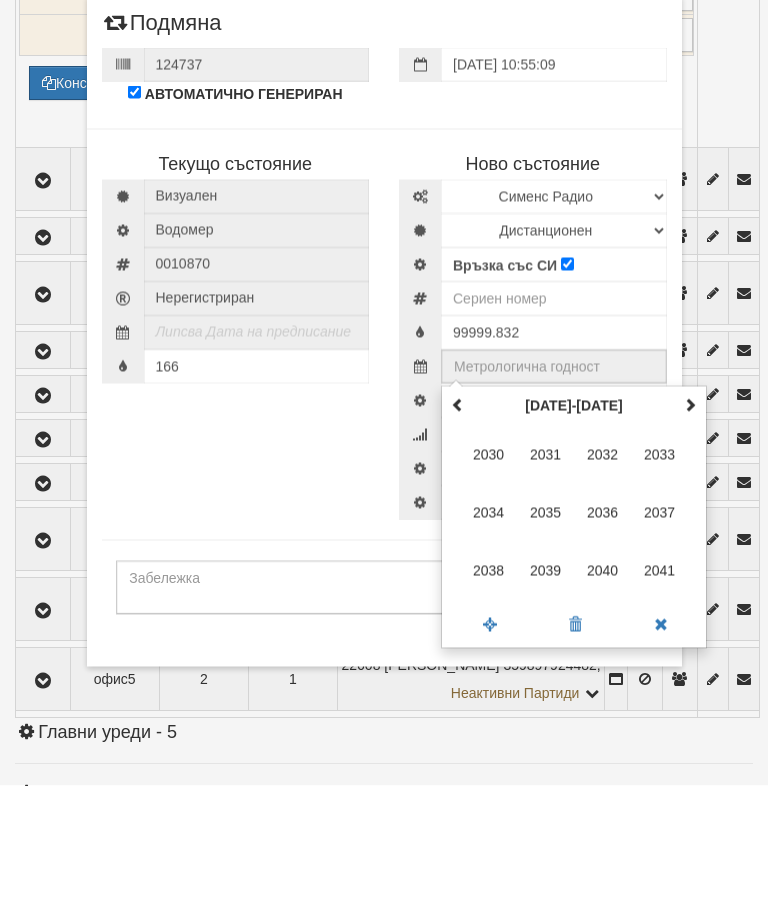 type on "2035" 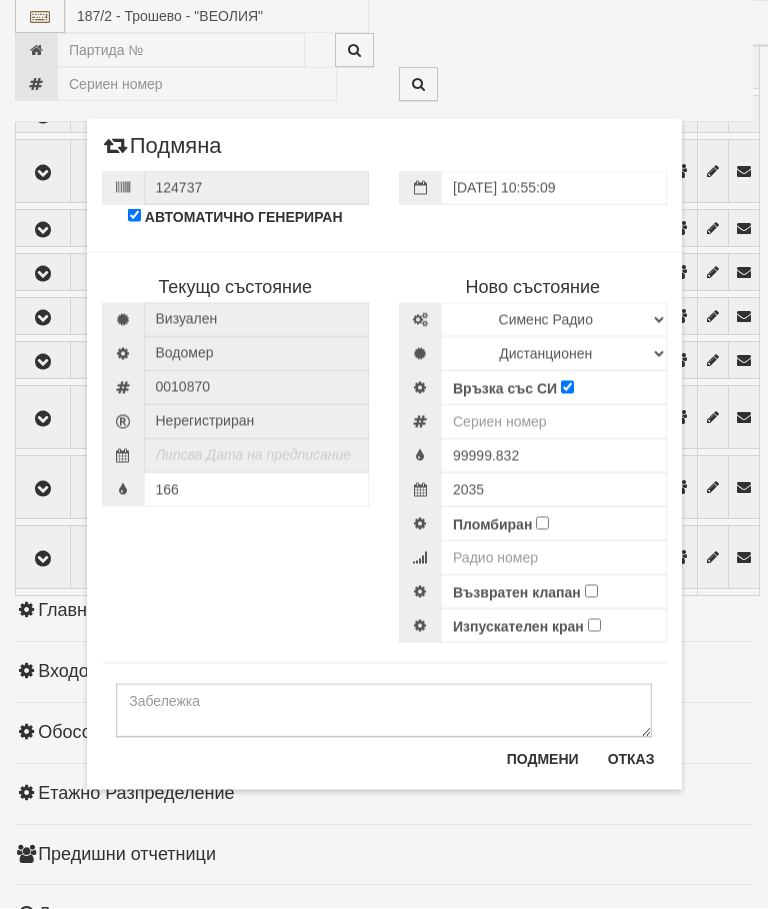 click on "Пломбиран" at bounding box center [542, 523] 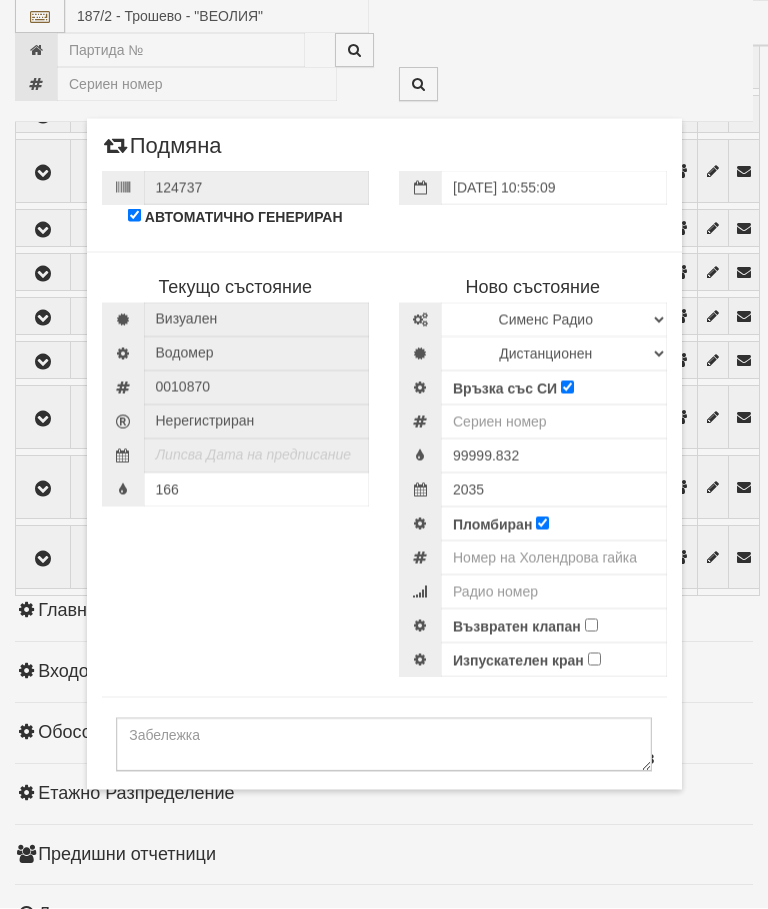 scroll, scrollTop: 2410, scrollLeft: 0, axis: vertical 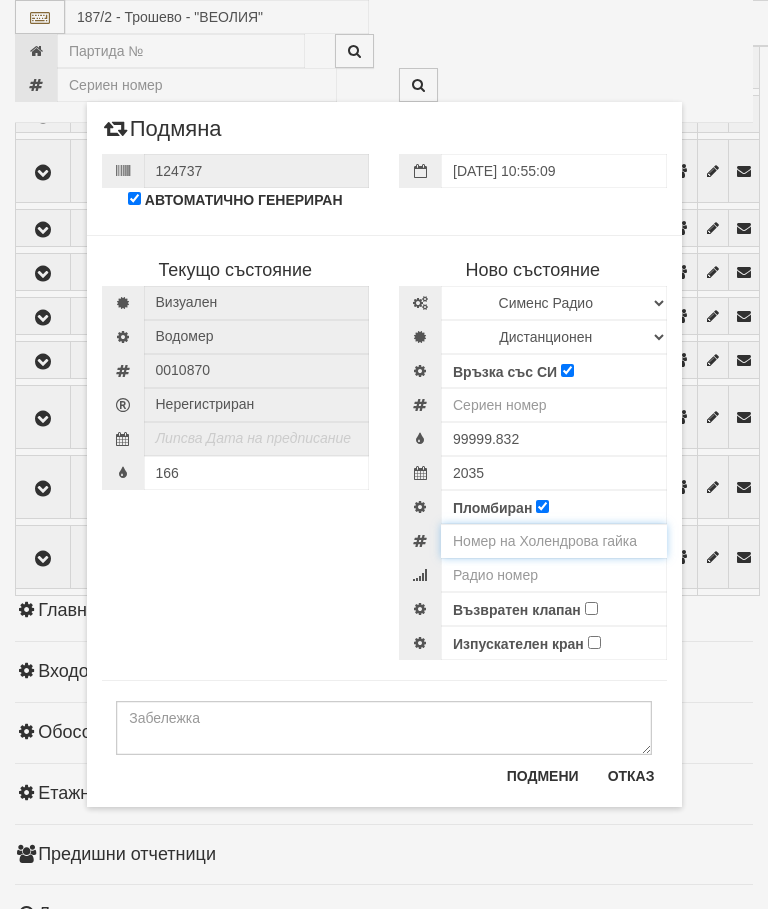 click at bounding box center [554, 541] 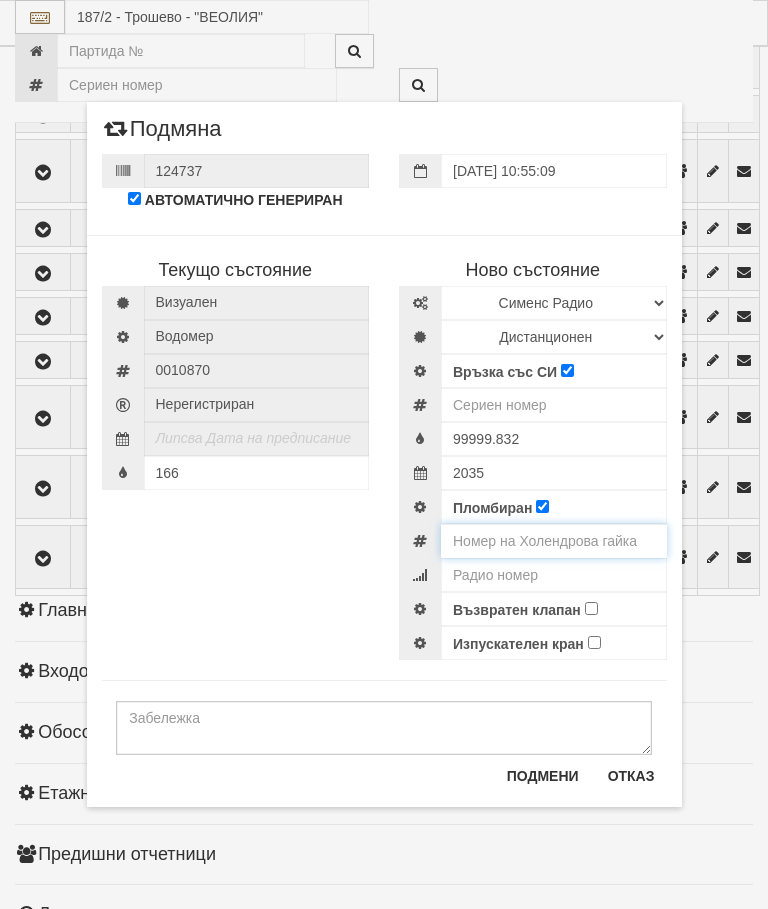 scroll, scrollTop: 2409, scrollLeft: 78, axis: both 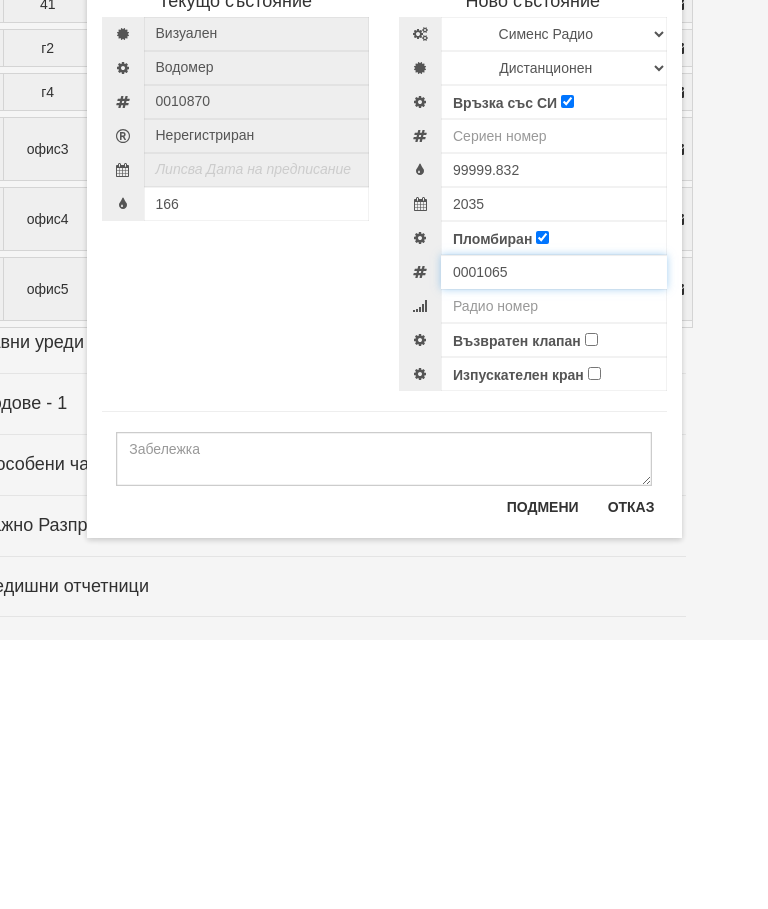 type on "0001065" 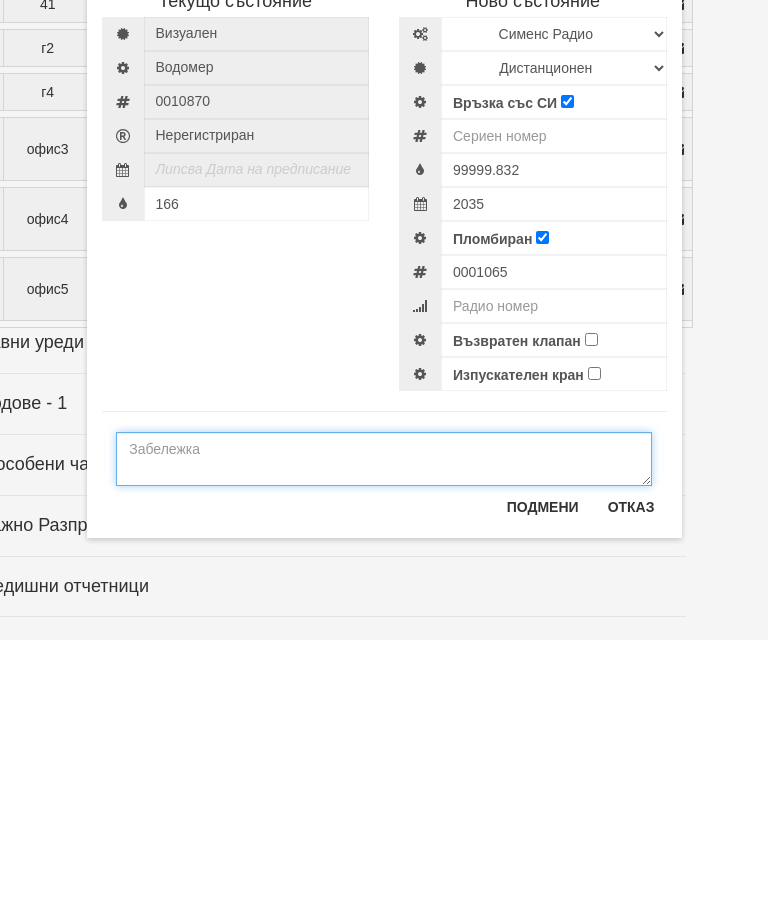 click at bounding box center [384, 728] 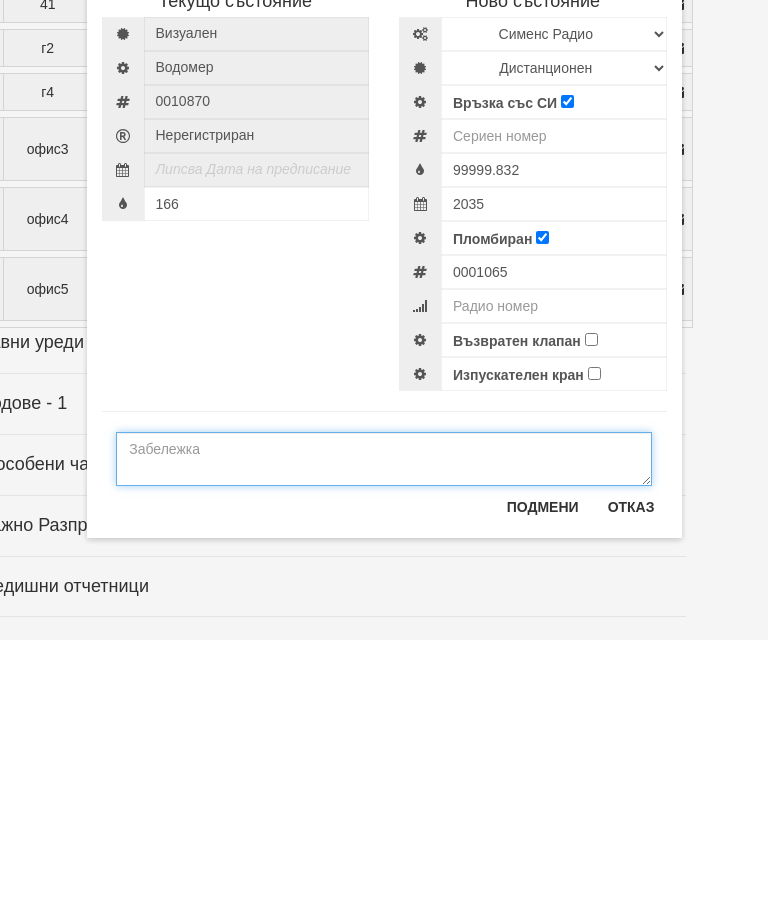 type on "В" 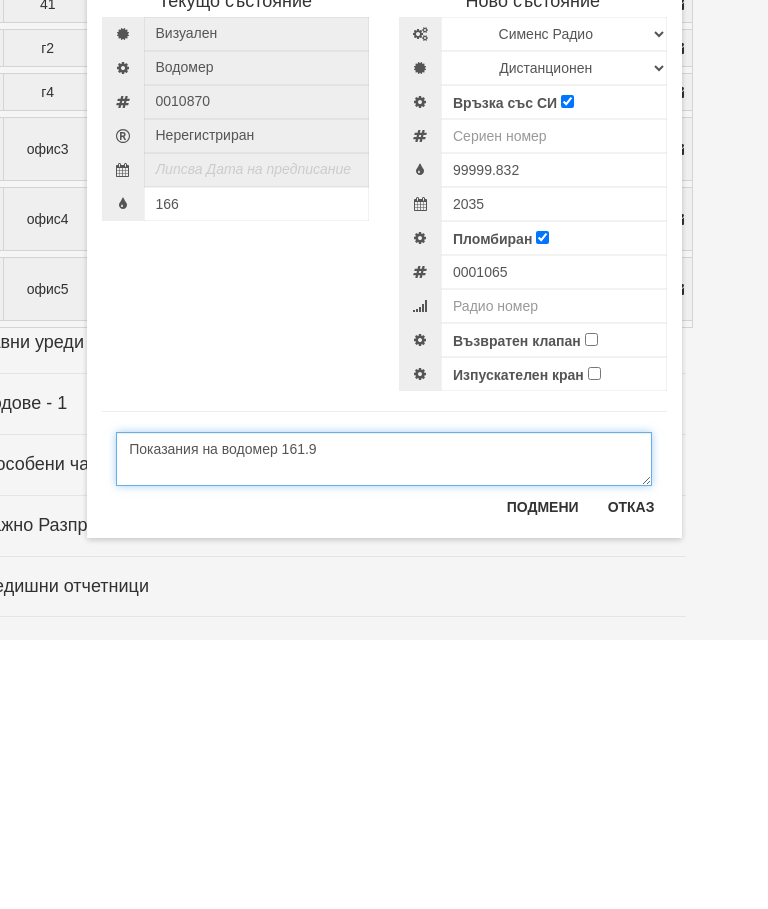 type on "Показания на водомер 161.9" 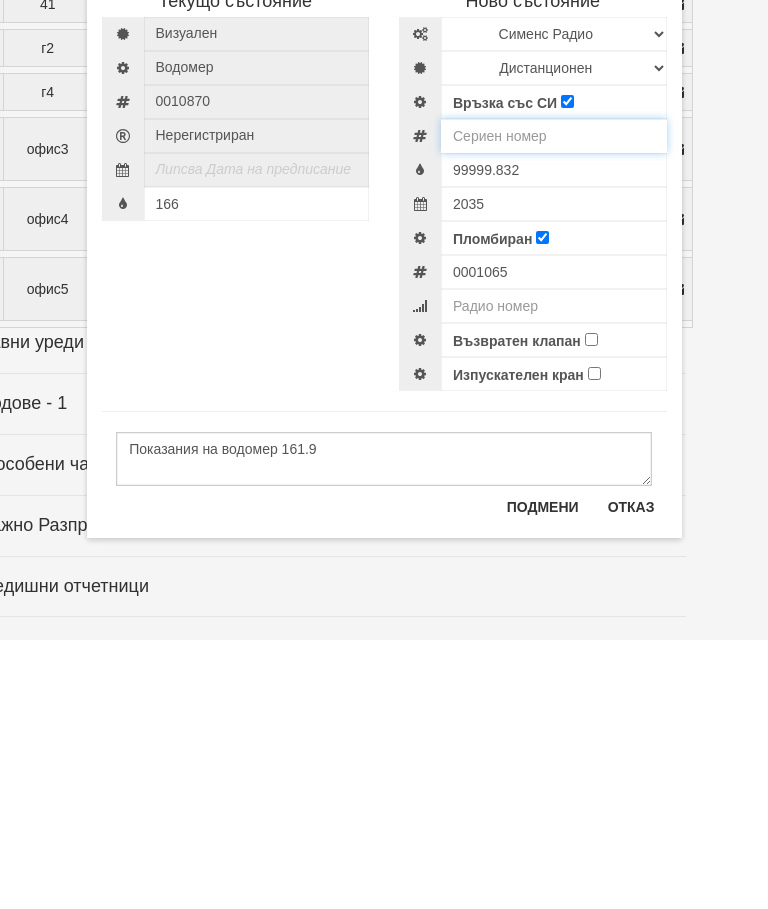 click at bounding box center [554, 405] 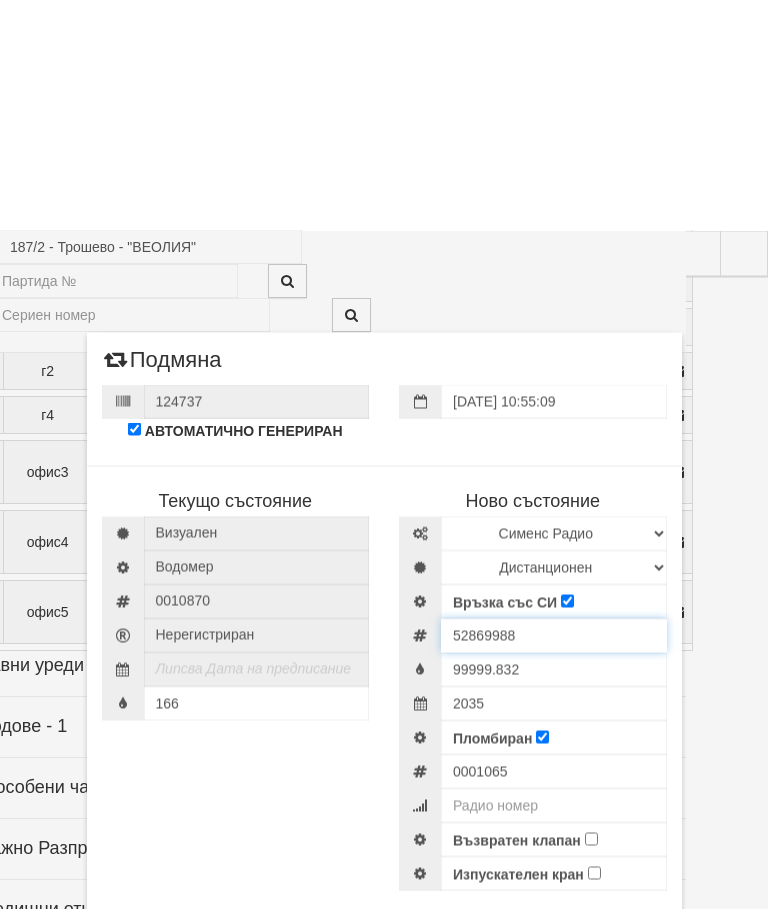 scroll, scrollTop: 2934, scrollLeft: 78, axis: both 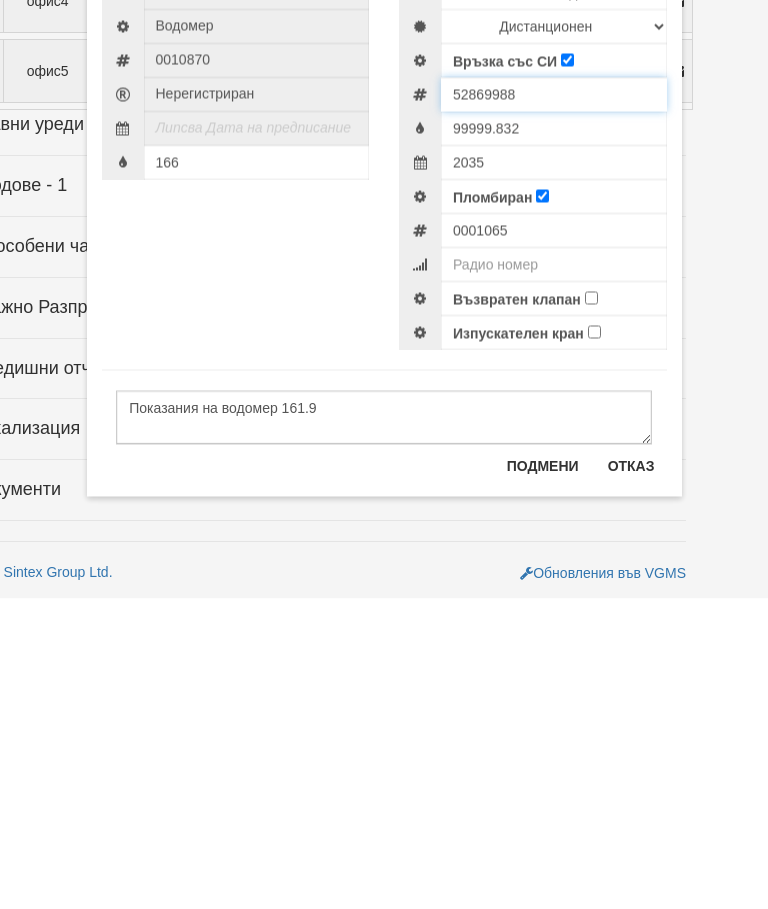 type on "52869988" 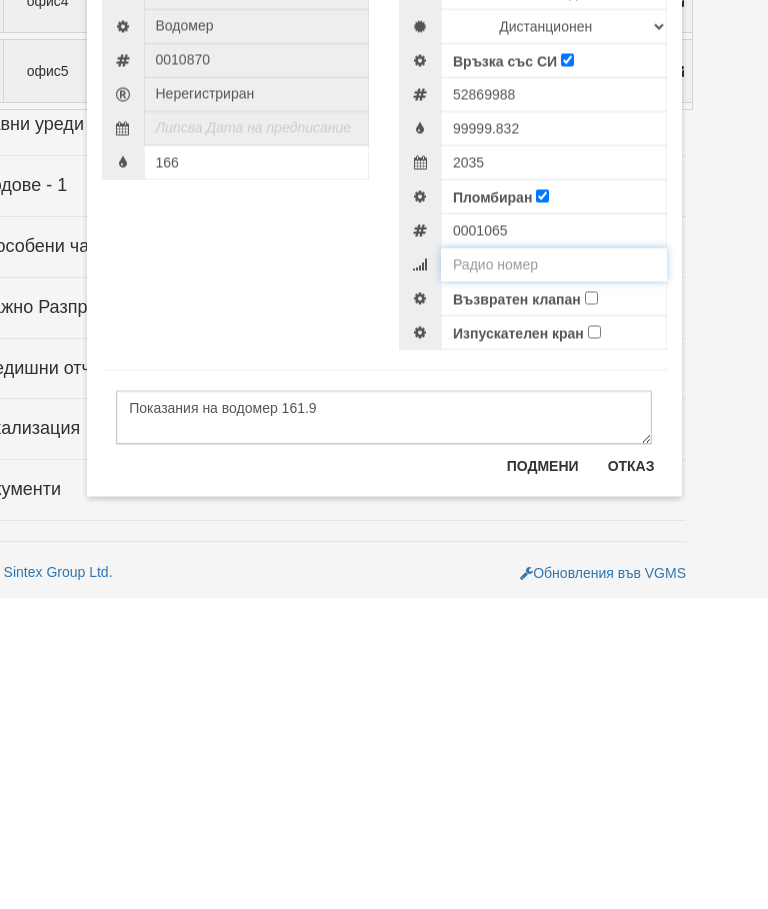 click at bounding box center (554, 575) 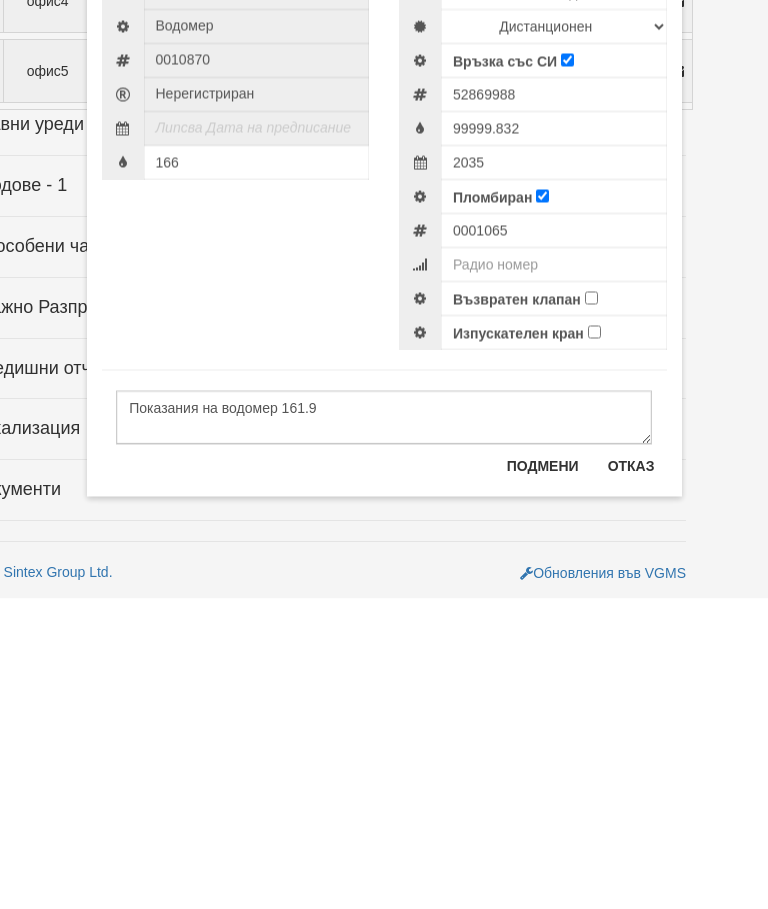 click on "Възвратен клапан" at bounding box center [591, 608] 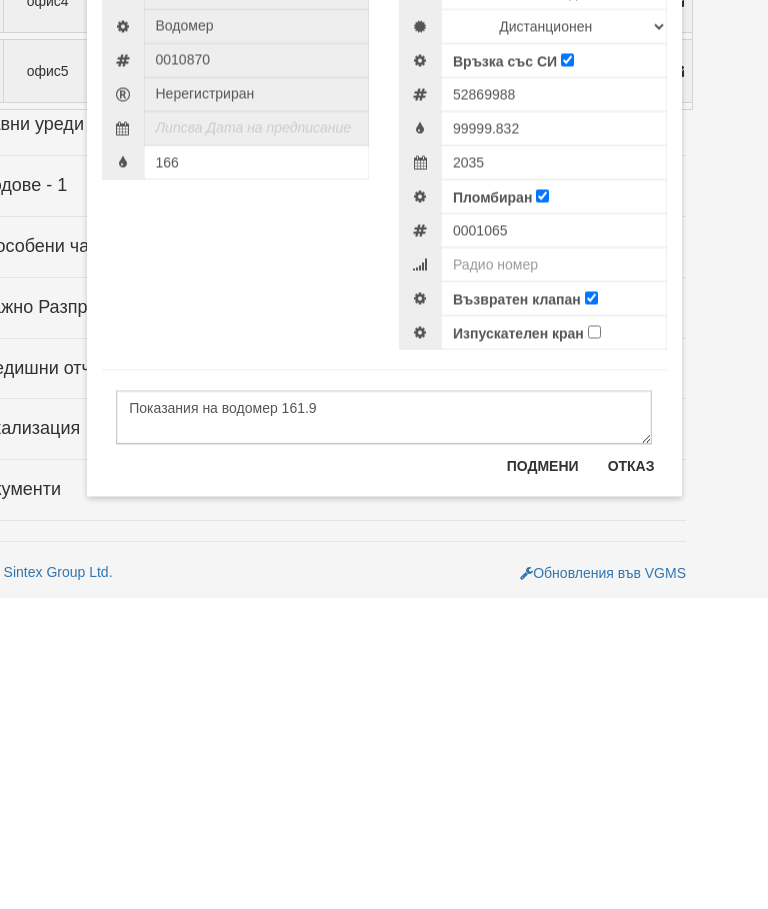 scroll, scrollTop: 3152, scrollLeft: 78, axis: both 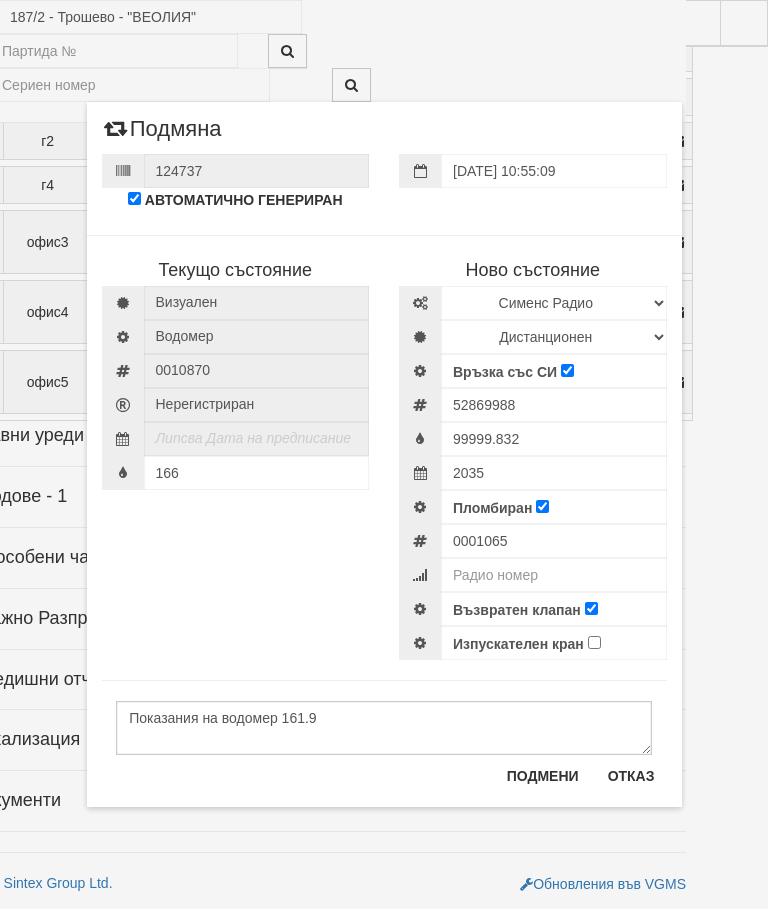 click on "Подмени" at bounding box center [543, 776] 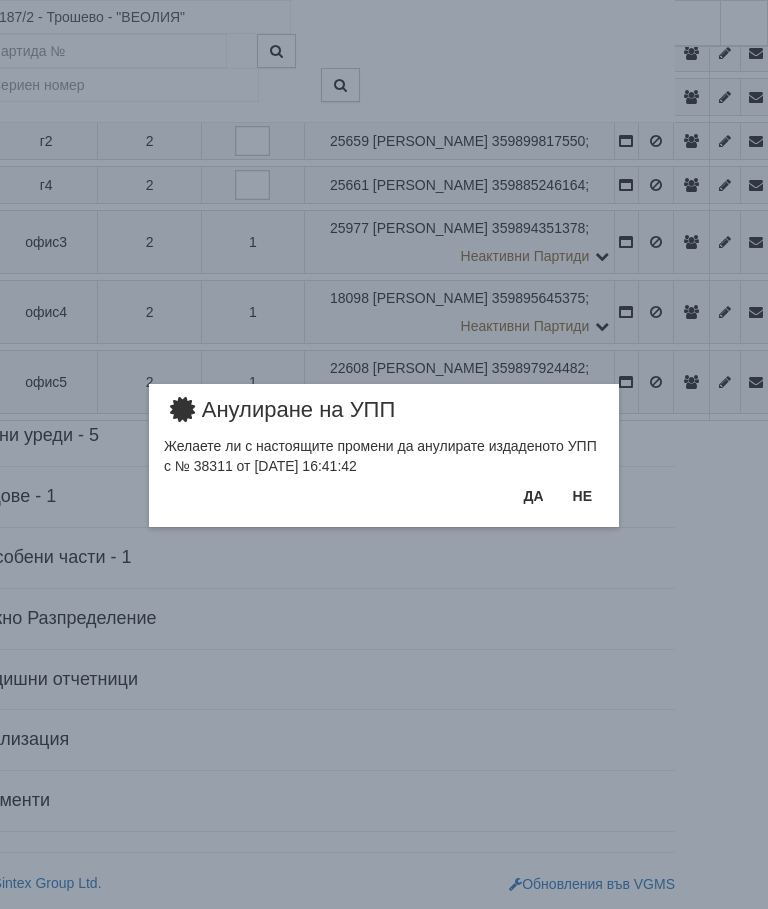 scroll, scrollTop: 3057, scrollLeft: 78, axis: both 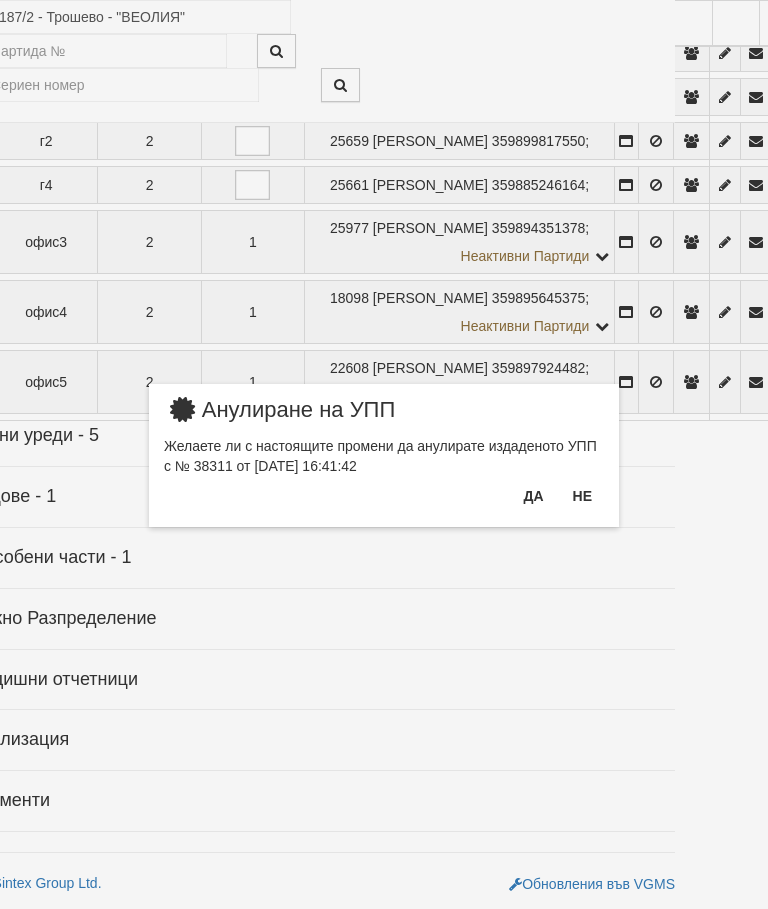click on "Да" at bounding box center (533, 496) 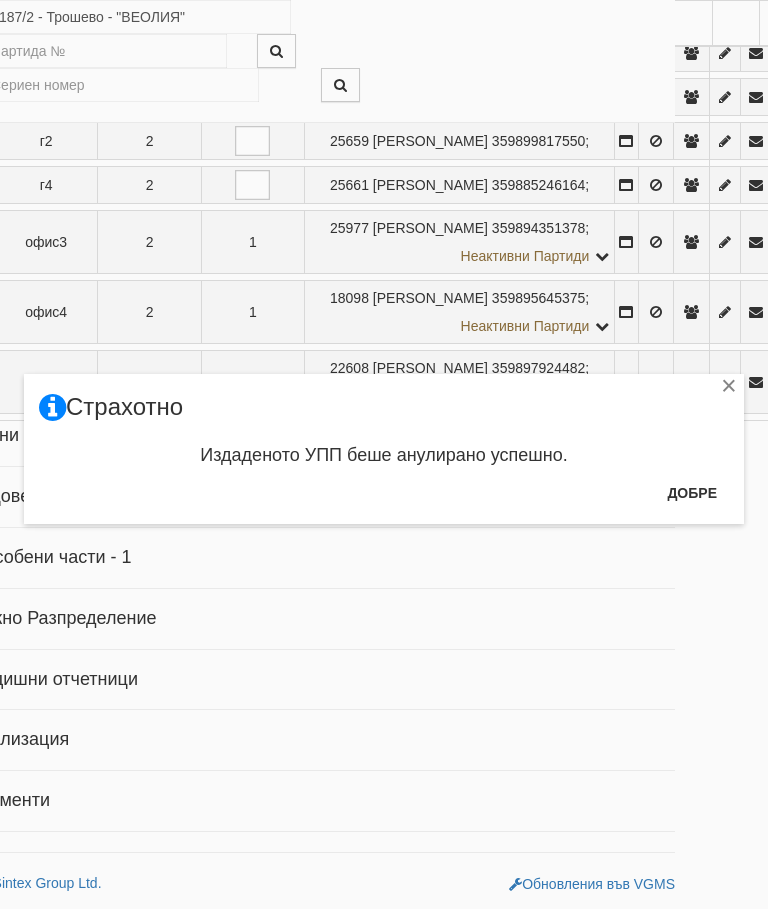 click on "Добре" at bounding box center (692, 493) 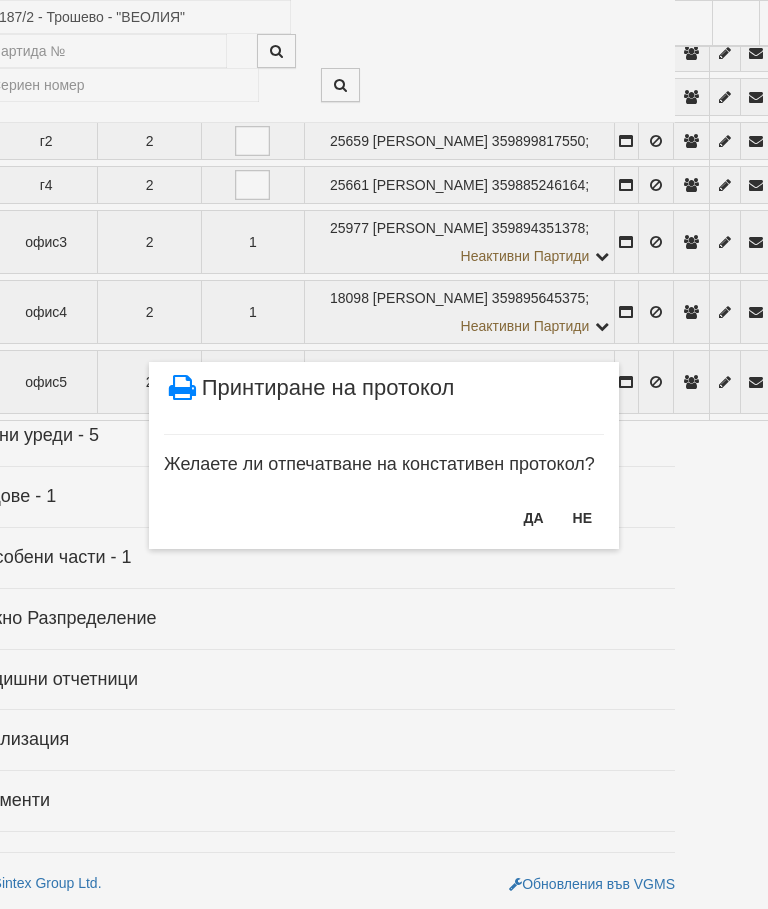 click on "ДА" at bounding box center (533, 518) 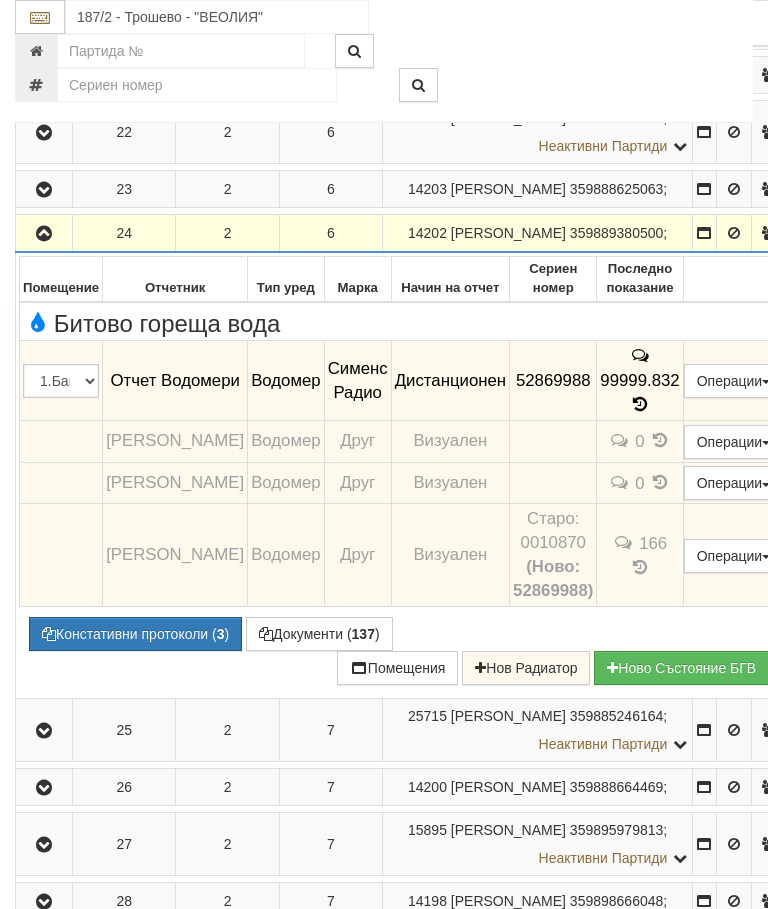 scroll, scrollTop: 1809, scrollLeft: 1, axis: both 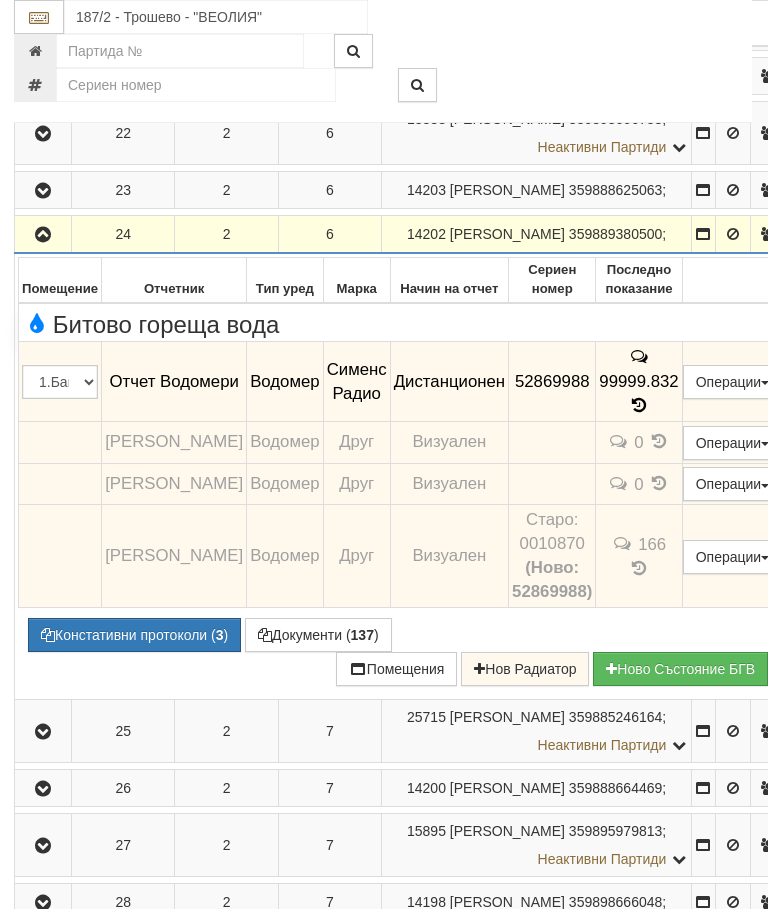 click at bounding box center [43, 235] 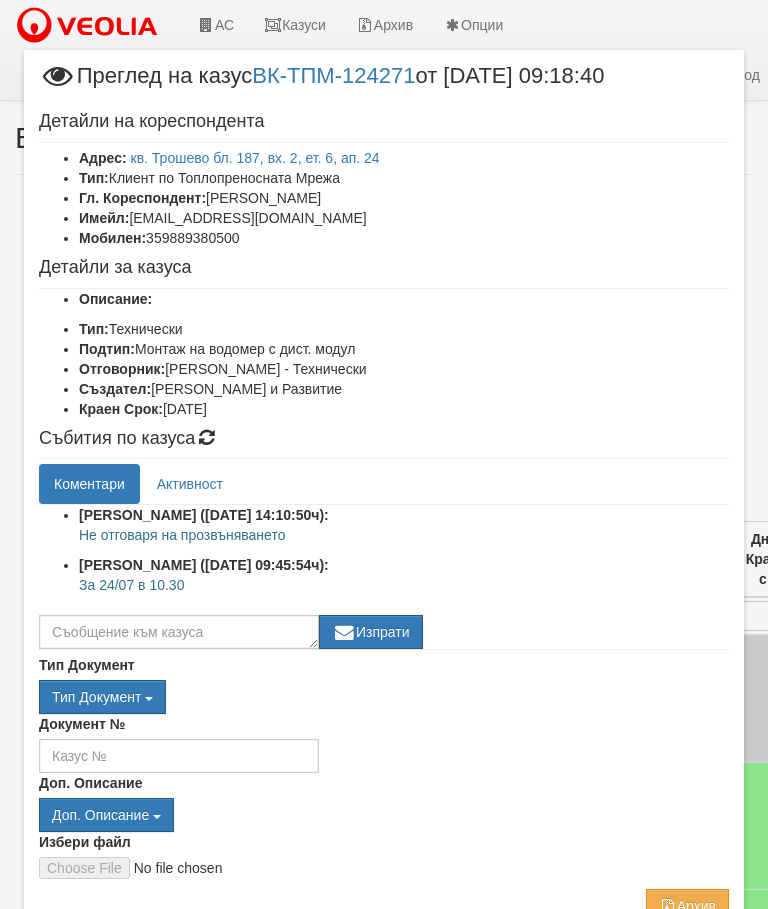 click on "Отказ" at bounding box center (693, 1106) 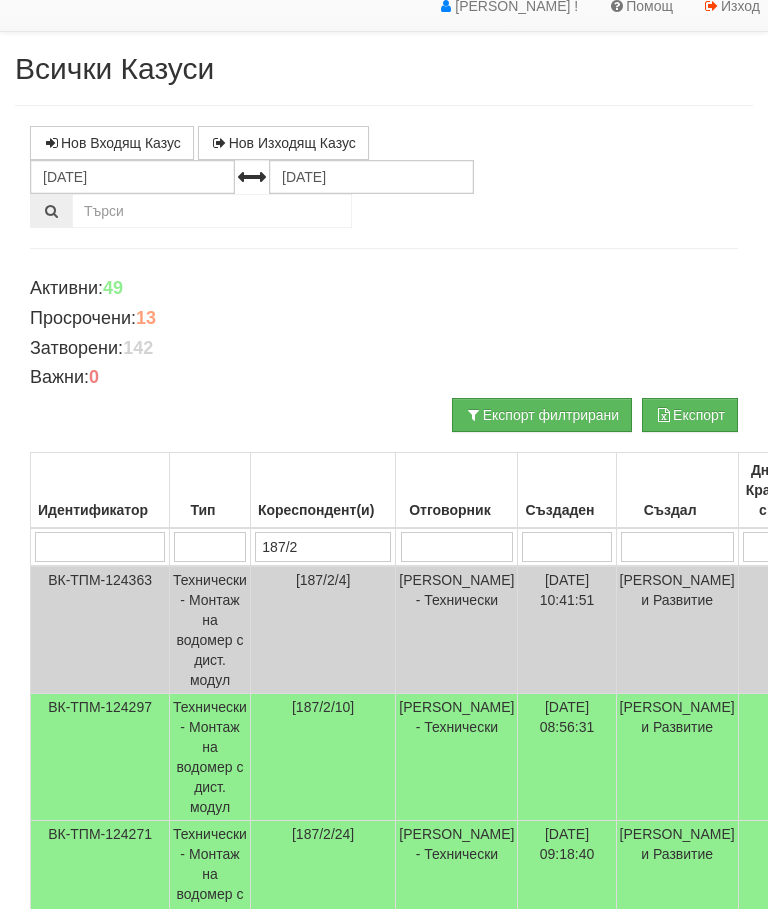 scroll, scrollTop: 0, scrollLeft: 0, axis: both 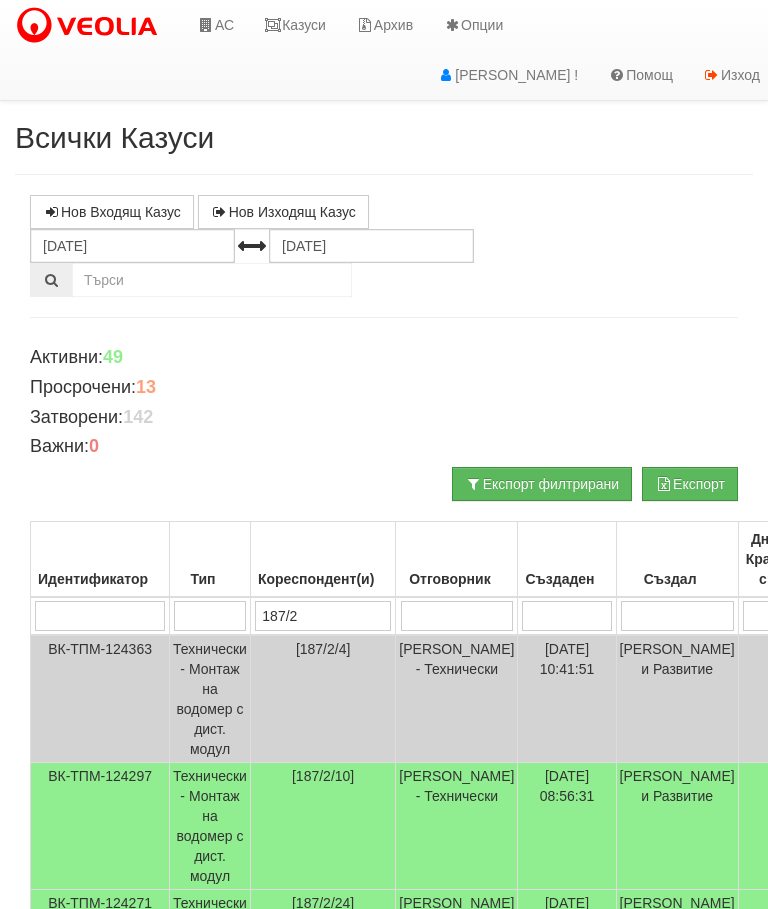 click on "Казуси" at bounding box center [295, 25] 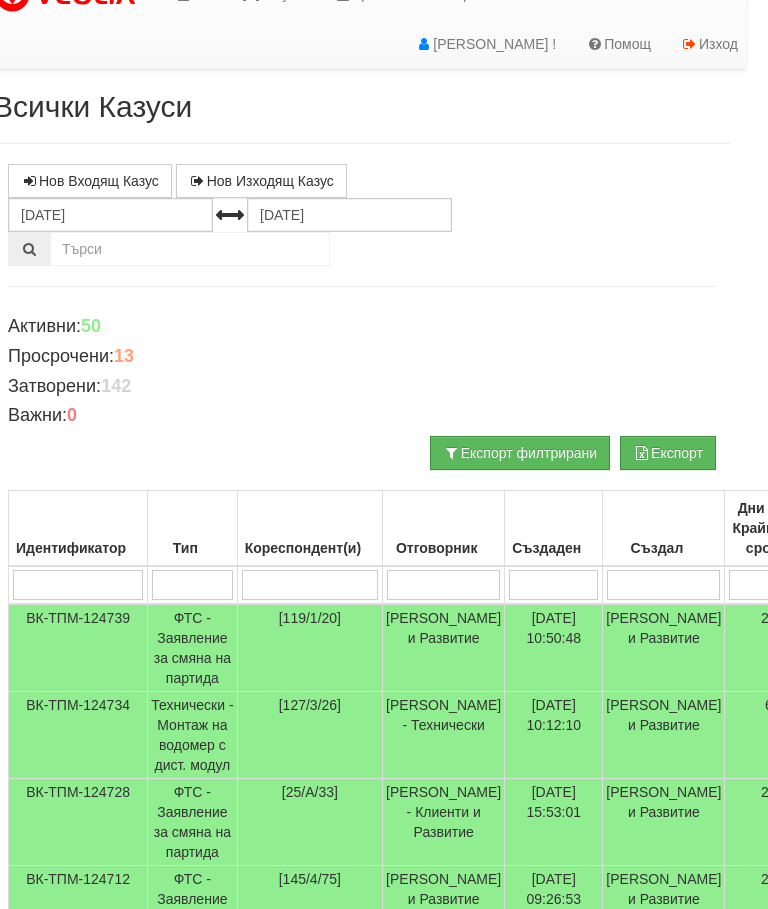 scroll, scrollTop: 0, scrollLeft: 22, axis: horizontal 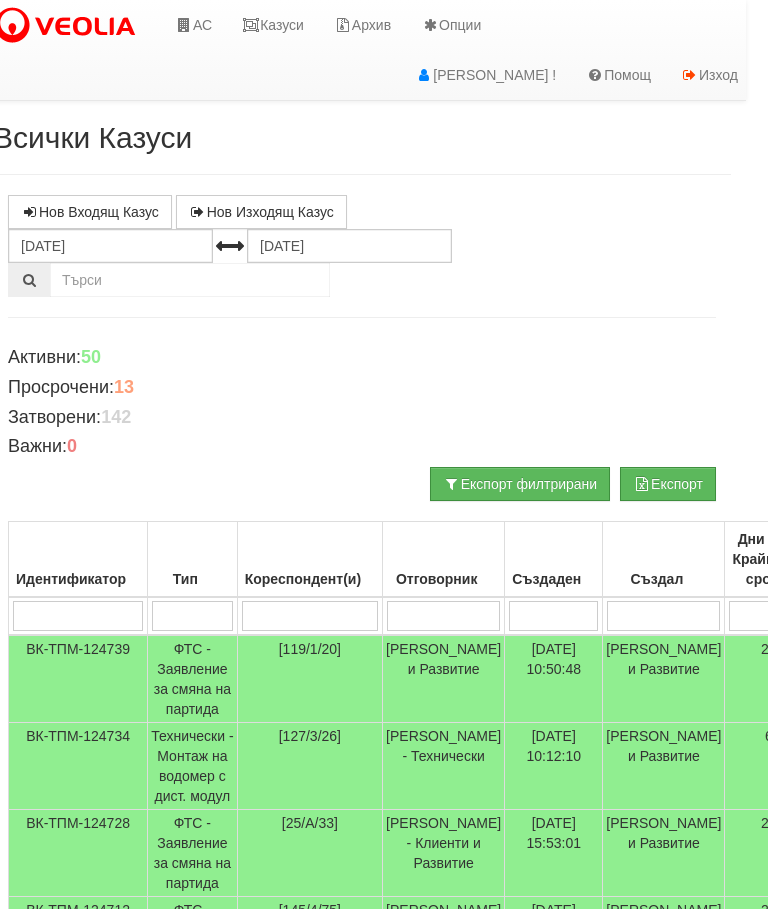 click on "Казуси" at bounding box center (273, 25) 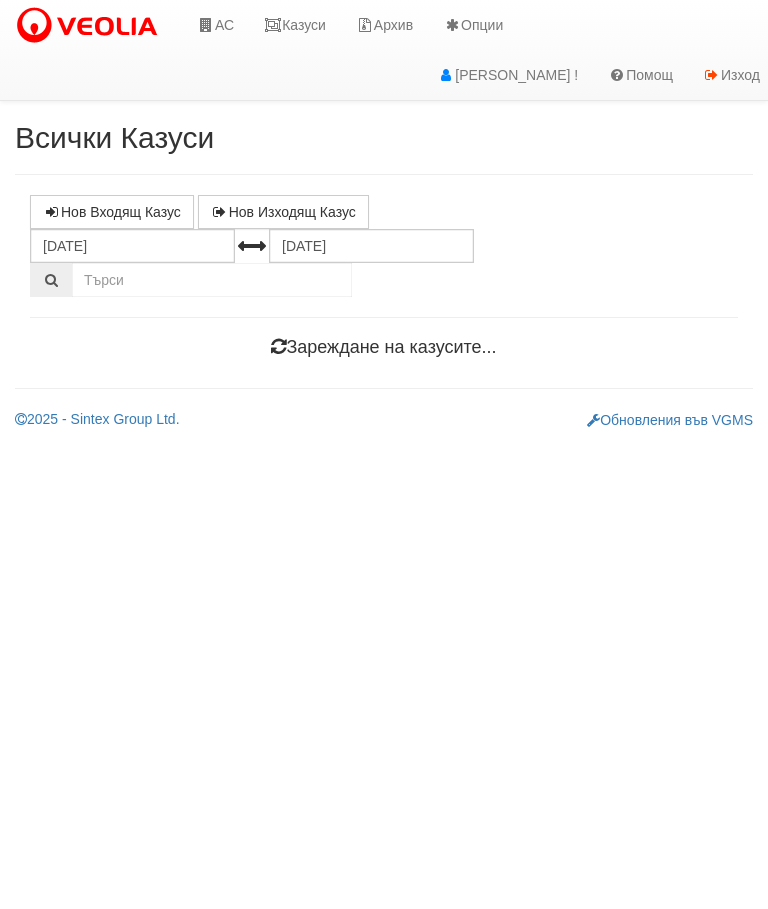 scroll, scrollTop: 0, scrollLeft: 0, axis: both 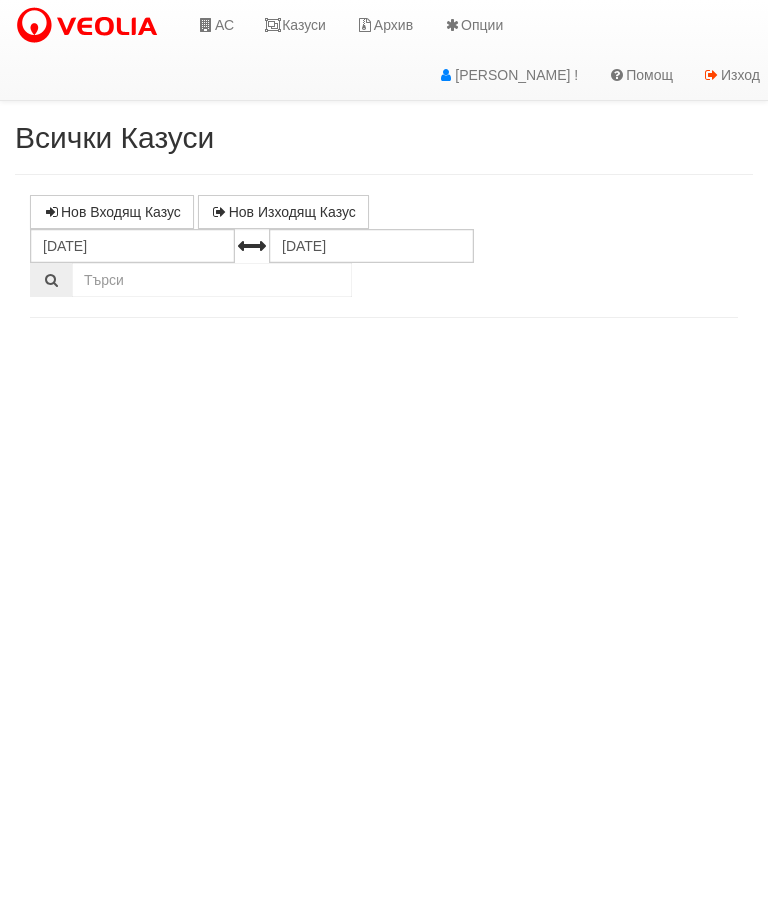 select on "10" 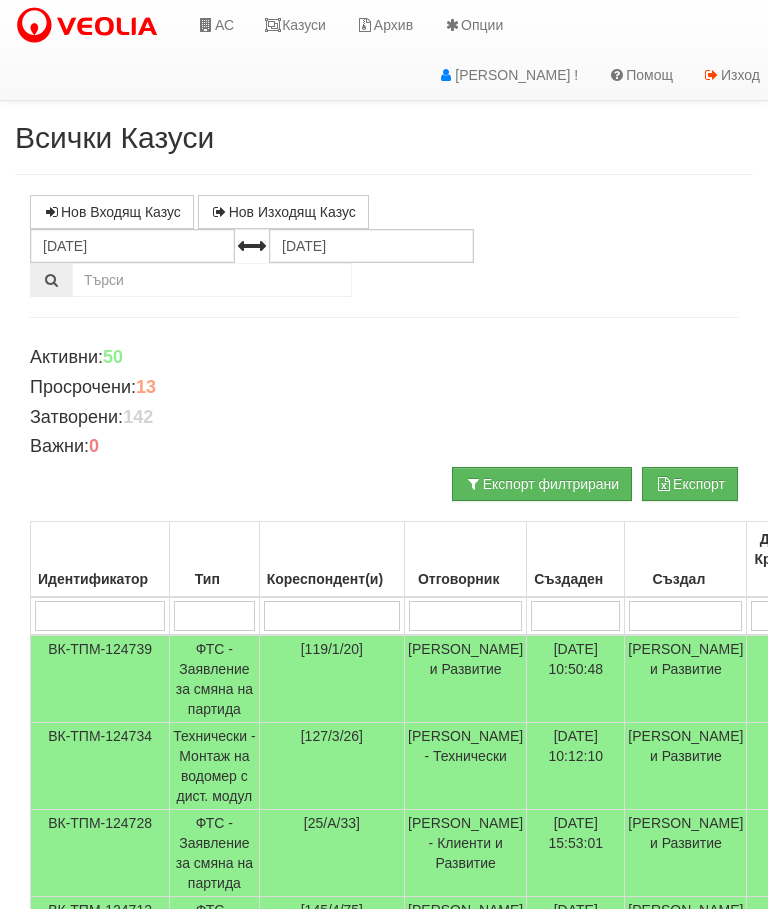 scroll, scrollTop: 31, scrollLeft: 22, axis: both 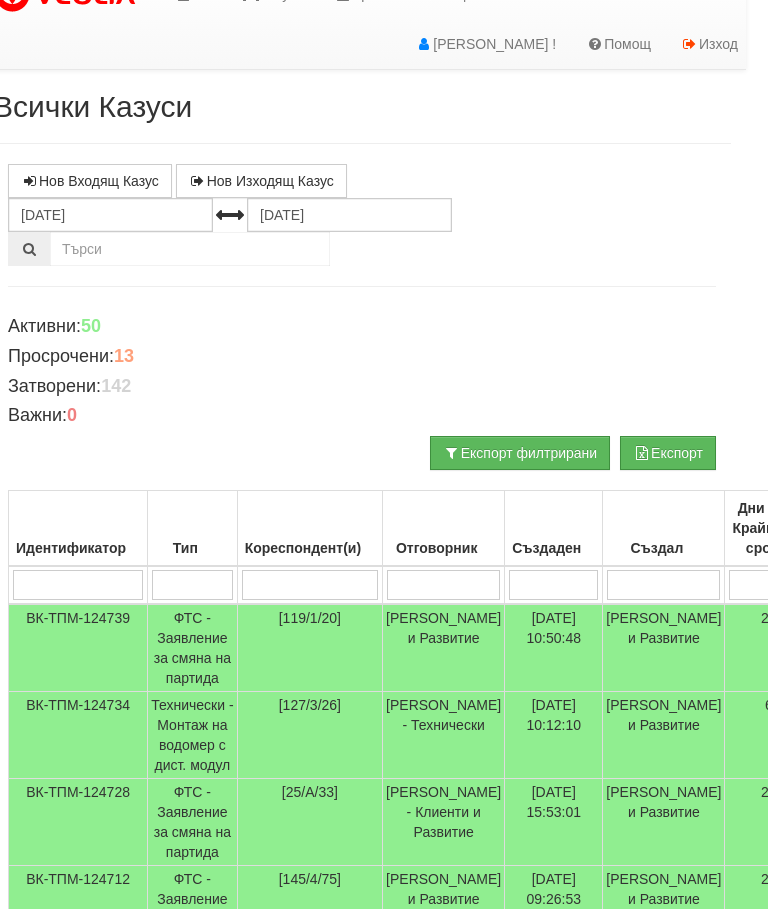 click at bounding box center [310, 585] 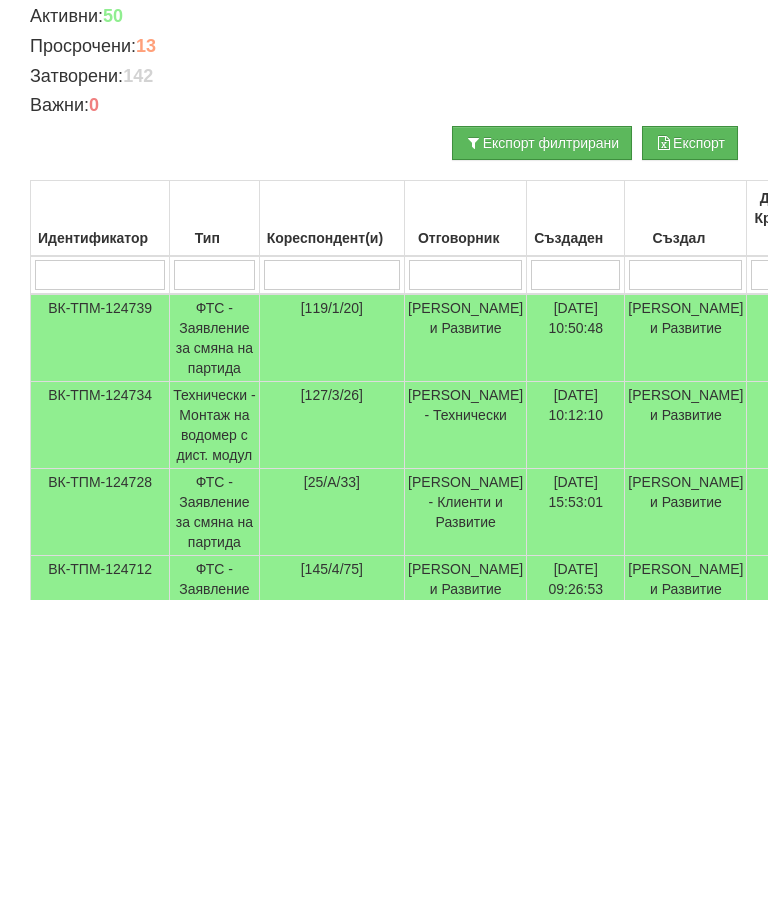 type on "1" 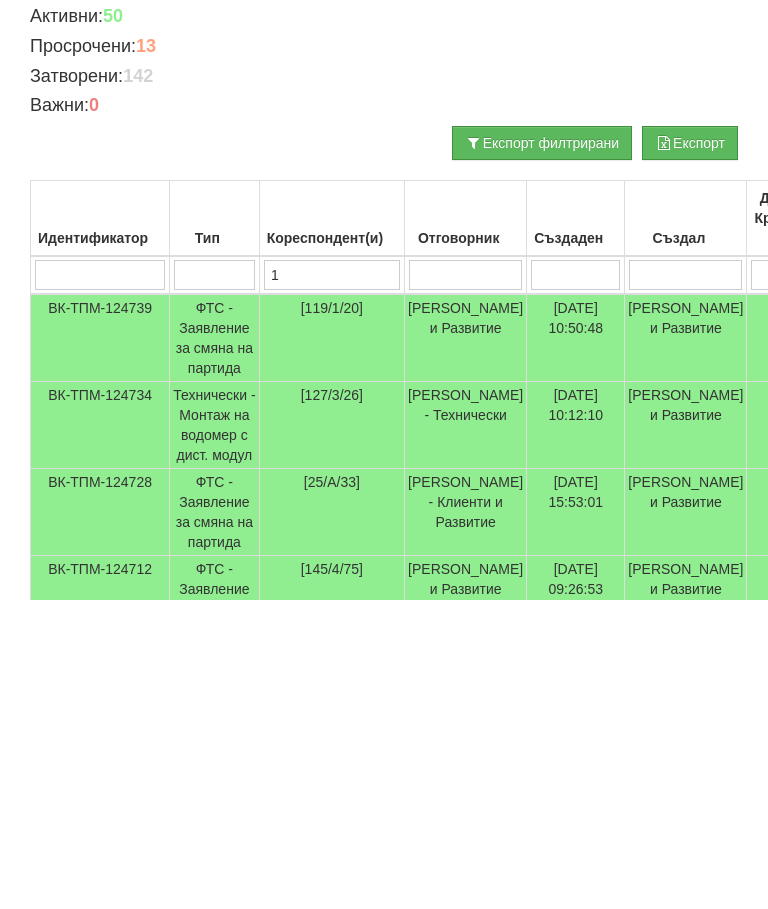 type on "1" 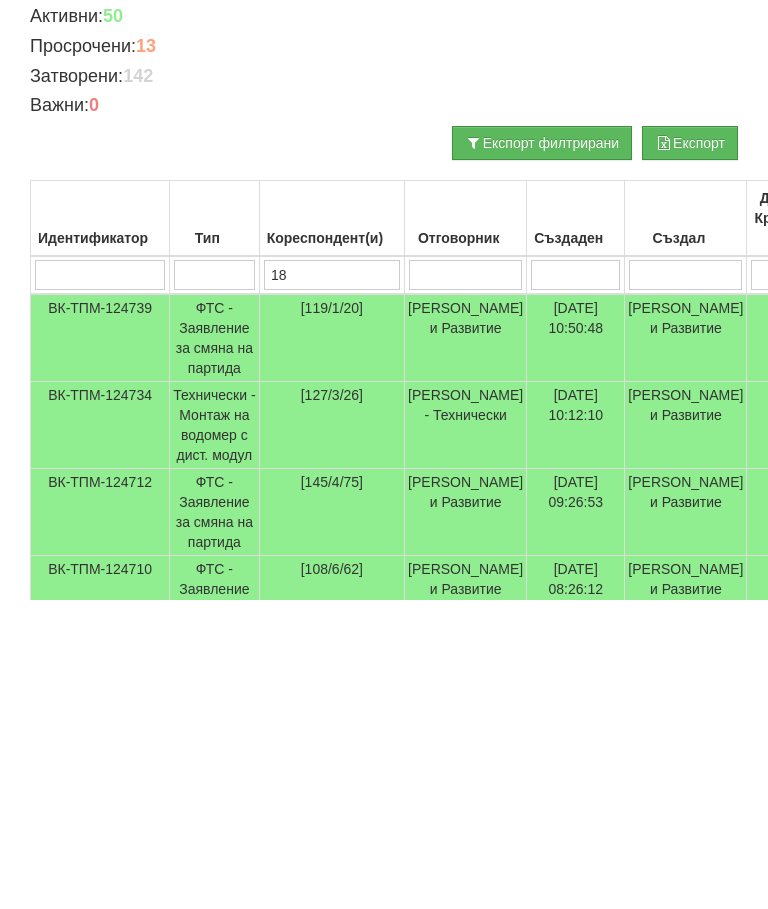 type on "187" 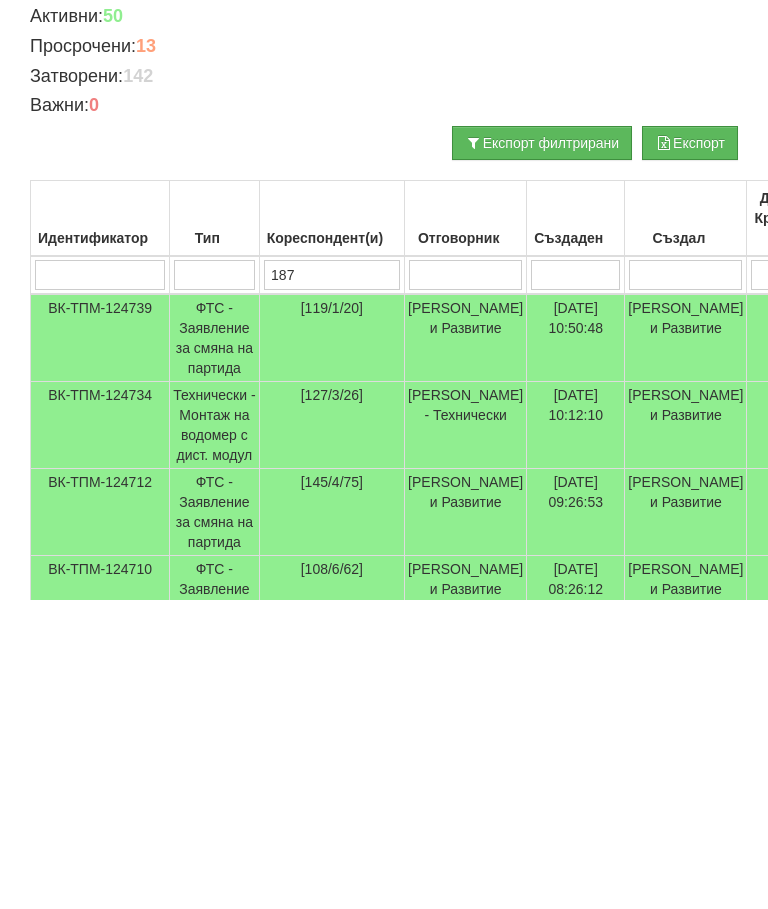 type on "187" 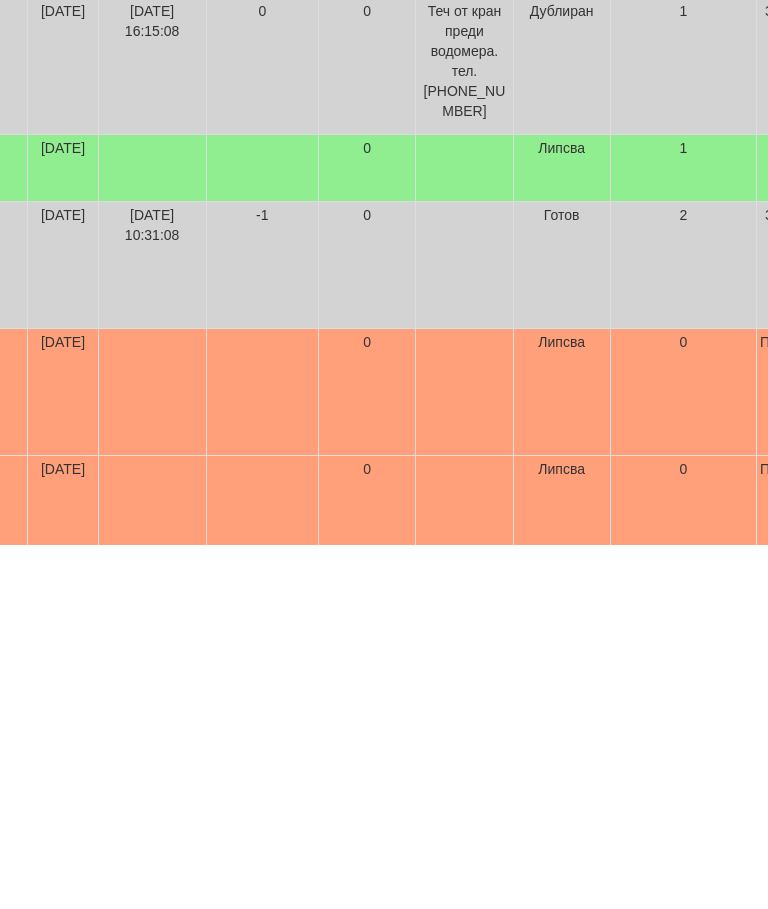 scroll, scrollTop: 1088, scrollLeft: 798, axis: both 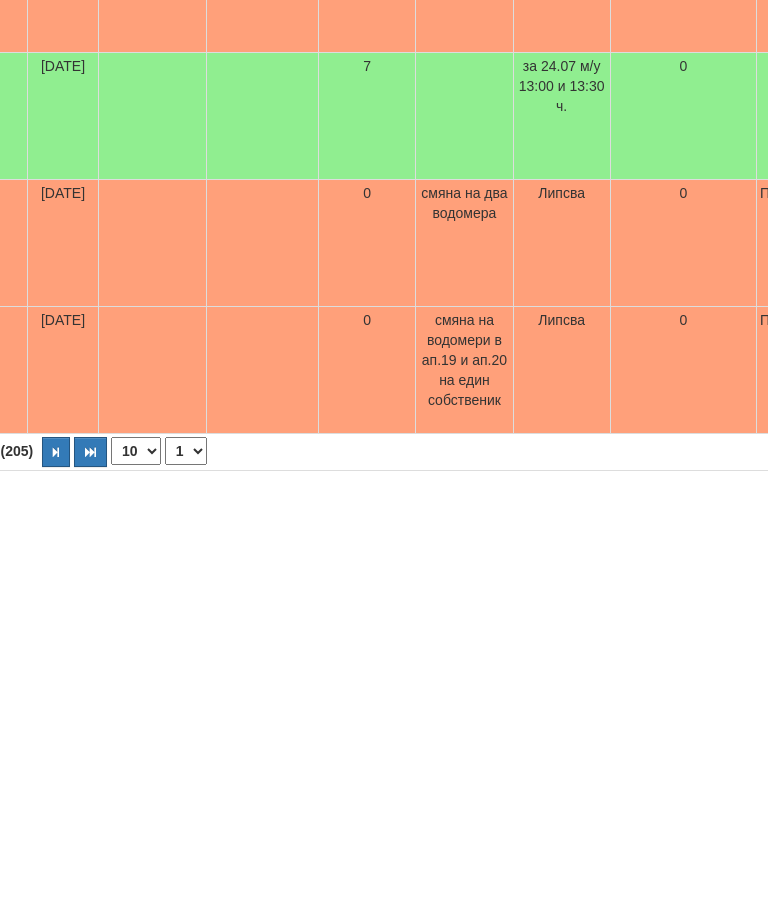 type on "187" 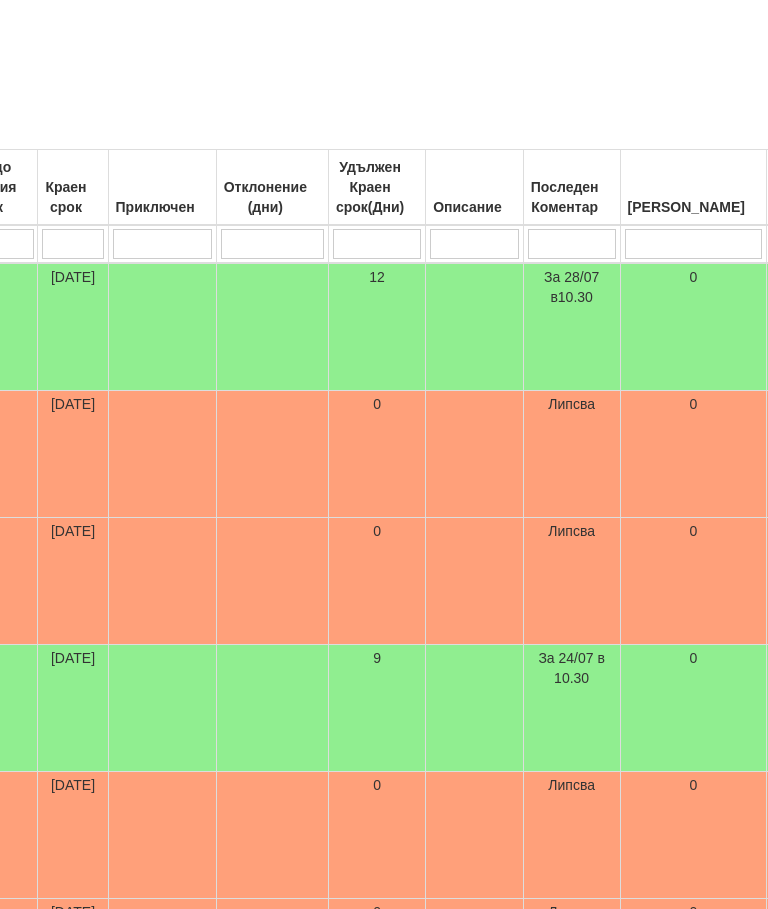scroll, scrollTop: 509, scrollLeft: 788, axis: both 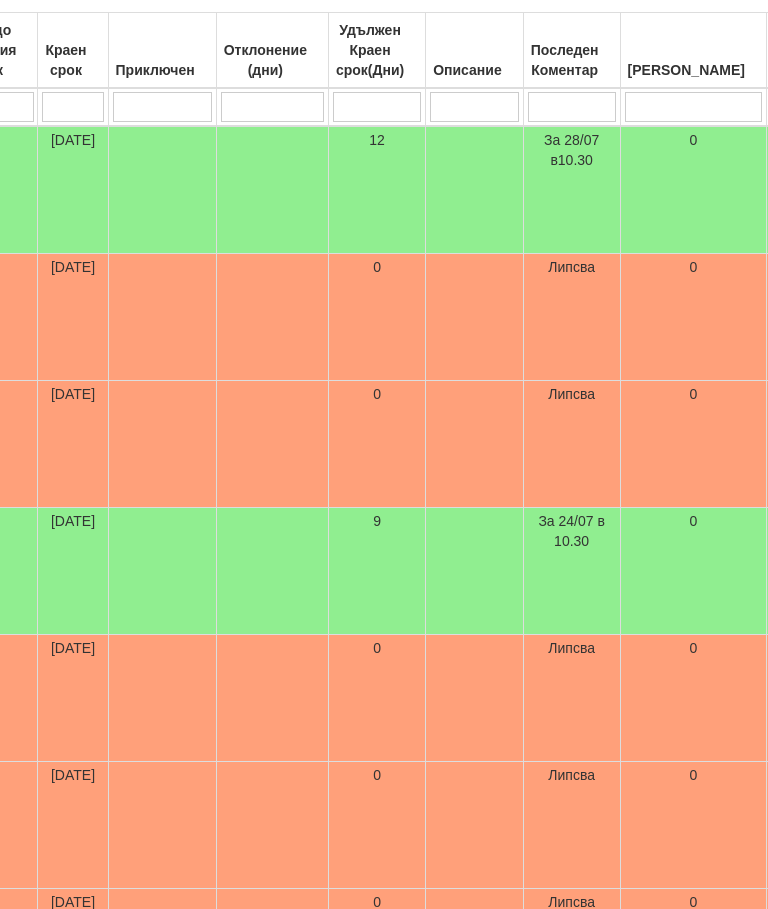 click on "За 24/07 в 10.30" at bounding box center [571, 571] 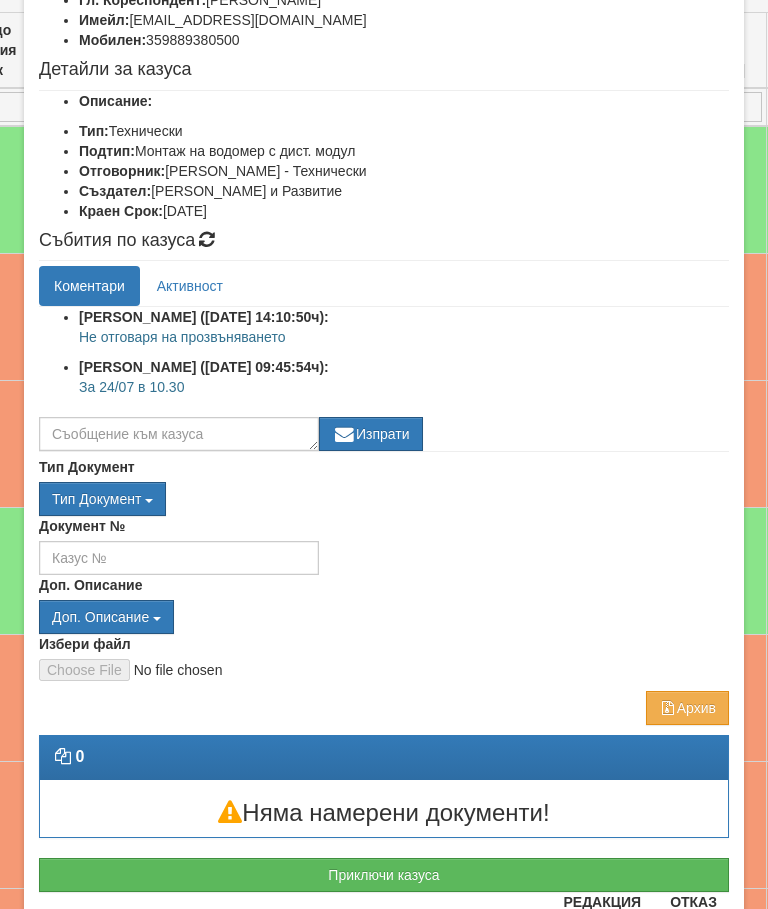 scroll, scrollTop: 197, scrollLeft: 0, axis: vertical 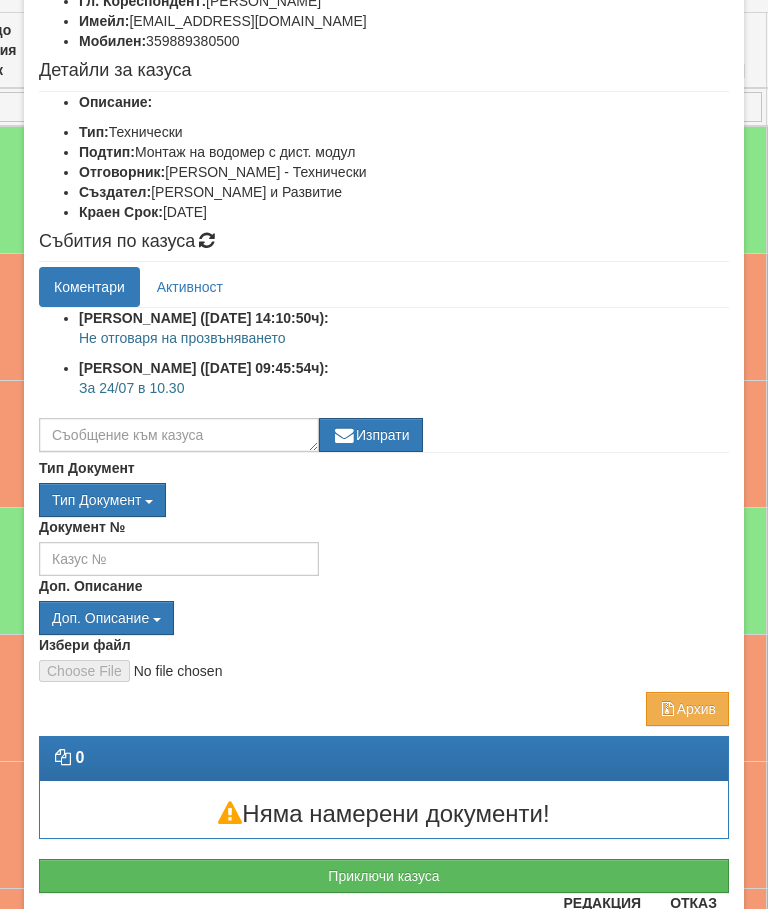 click on "Приключи казуса" at bounding box center (384, 876) 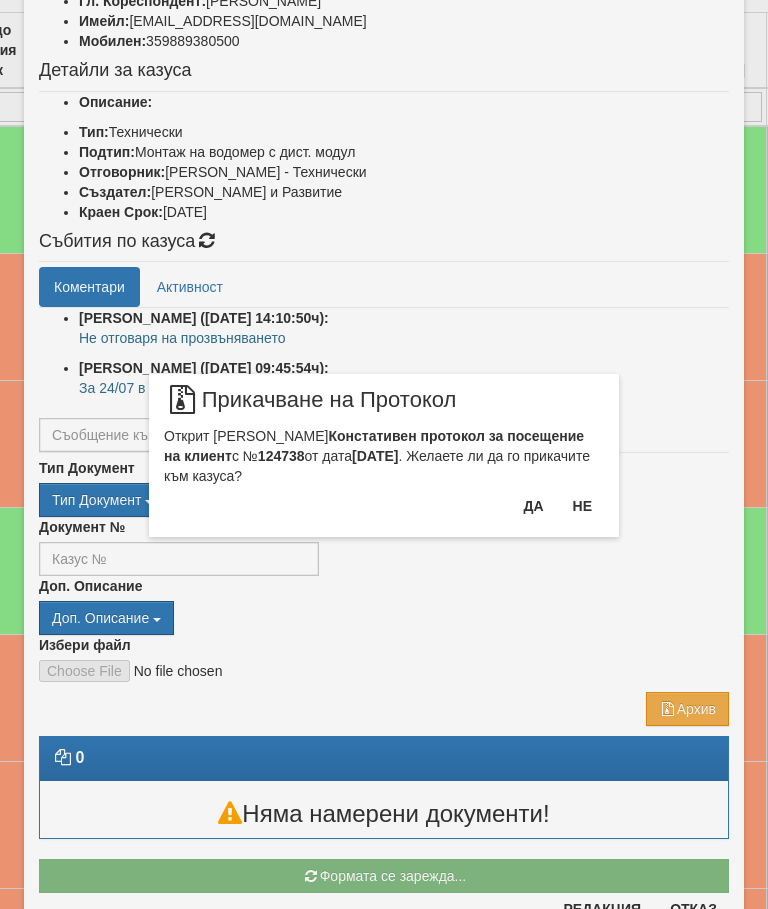 click on "Да" at bounding box center (533, 506) 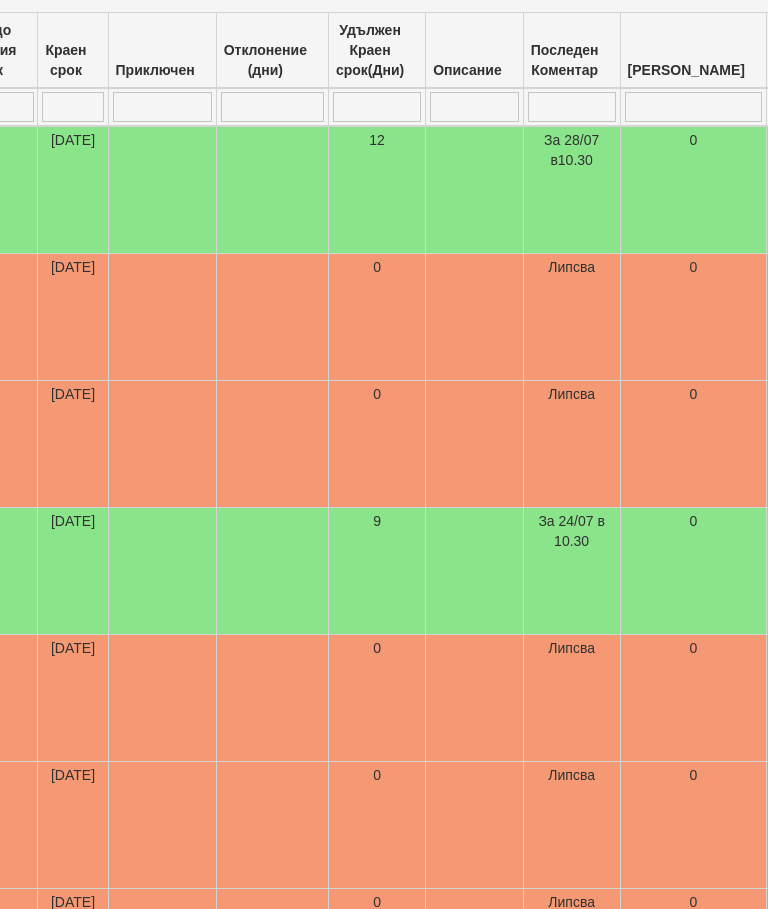 select on "10" 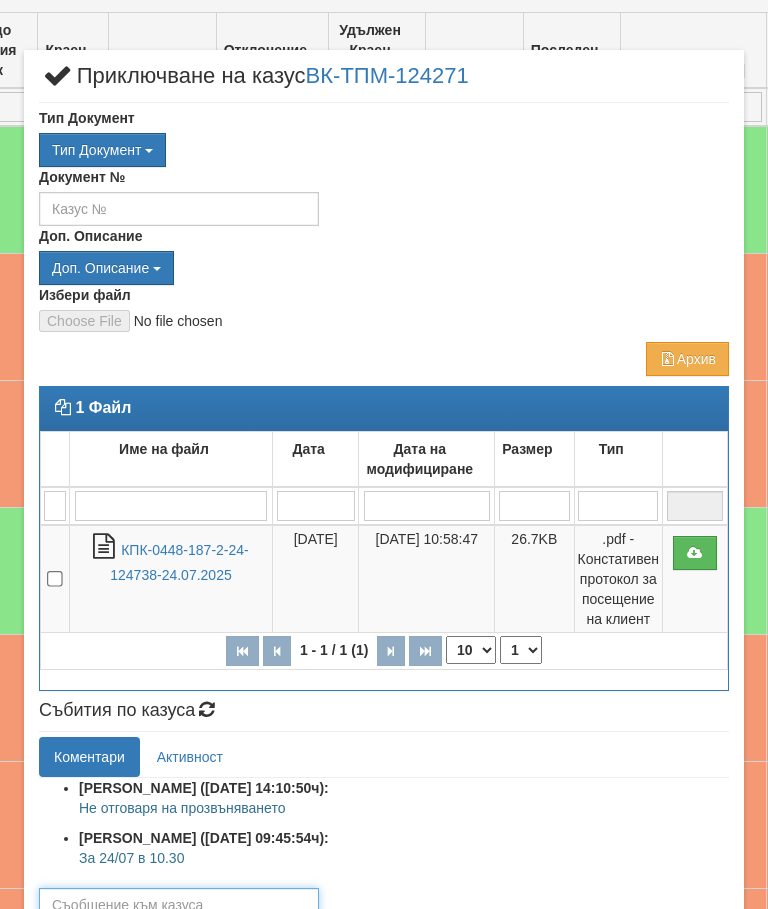 click at bounding box center (179, 905) 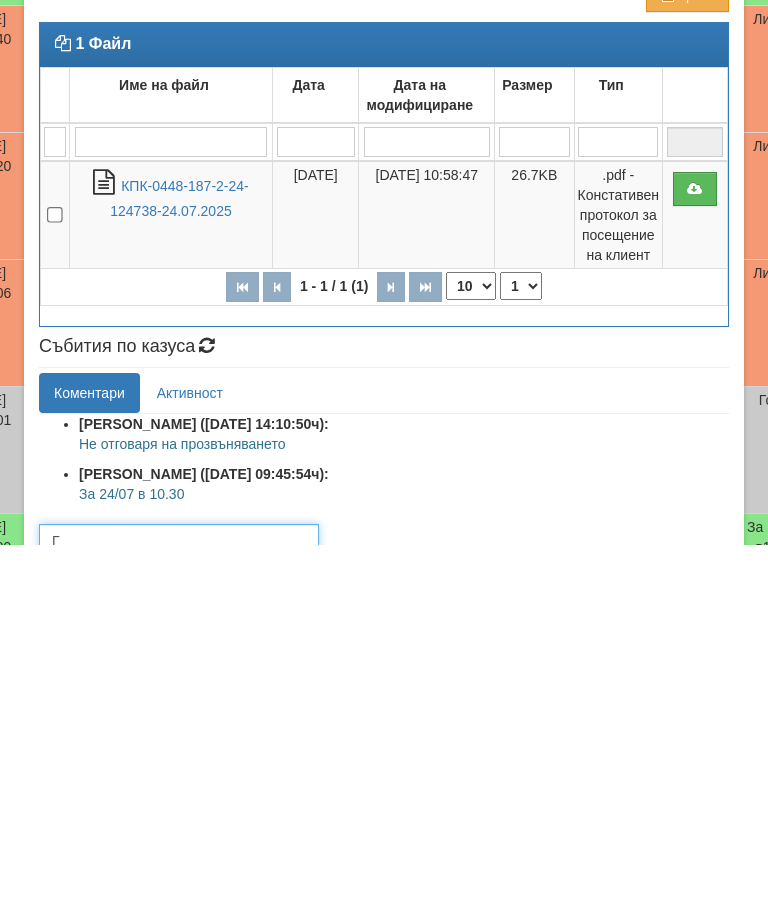scroll, scrollTop: 3, scrollLeft: 0, axis: vertical 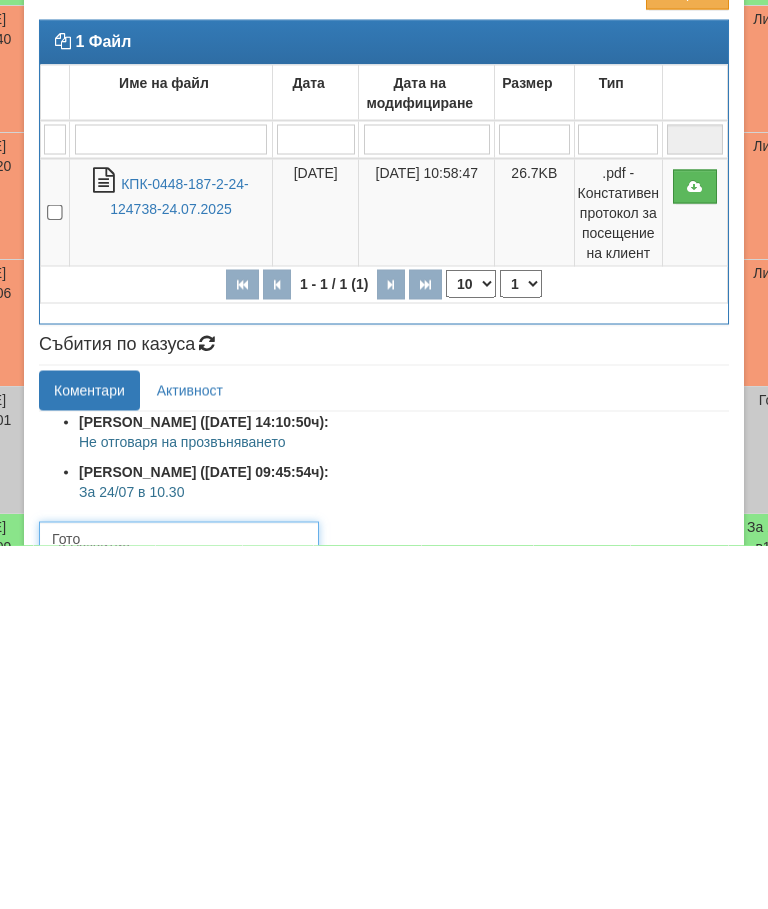 type on "Готов" 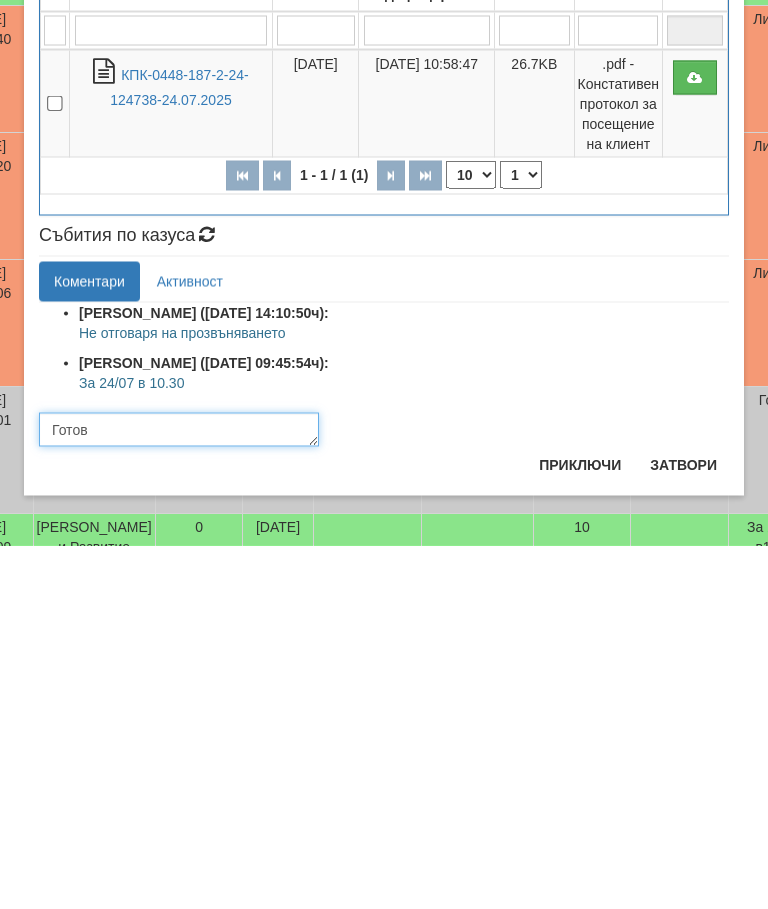 scroll, scrollTop: 112, scrollLeft: 0, axis: vertical 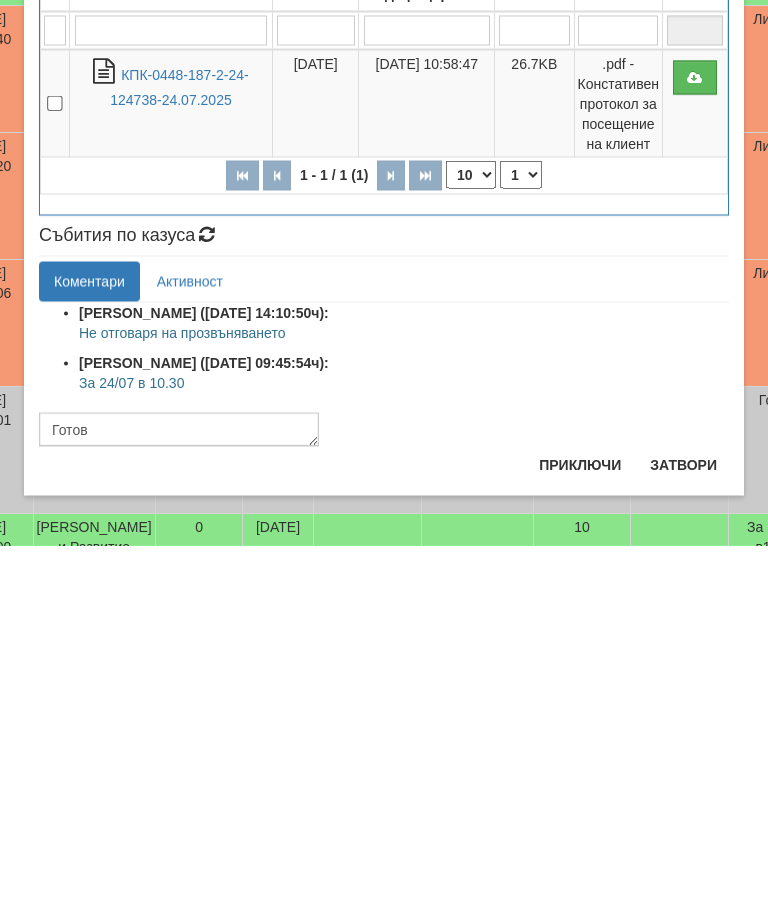 click on "Приключи" at bounding box center (580, 828) 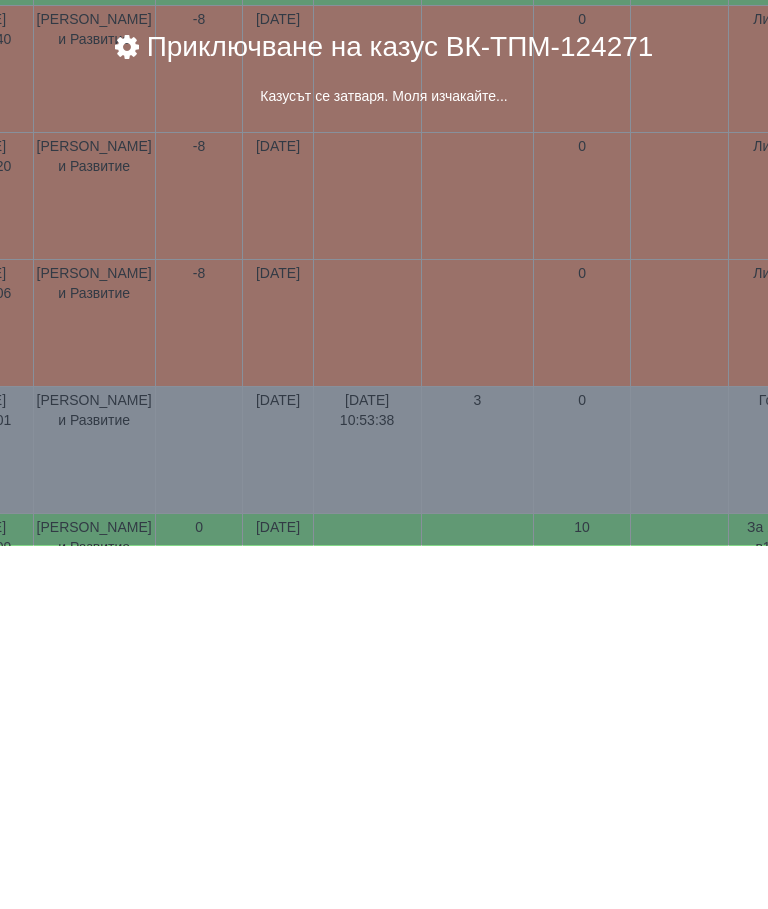 scroll, scrollTop: 1001, scrollLeft: 583, axis: both 